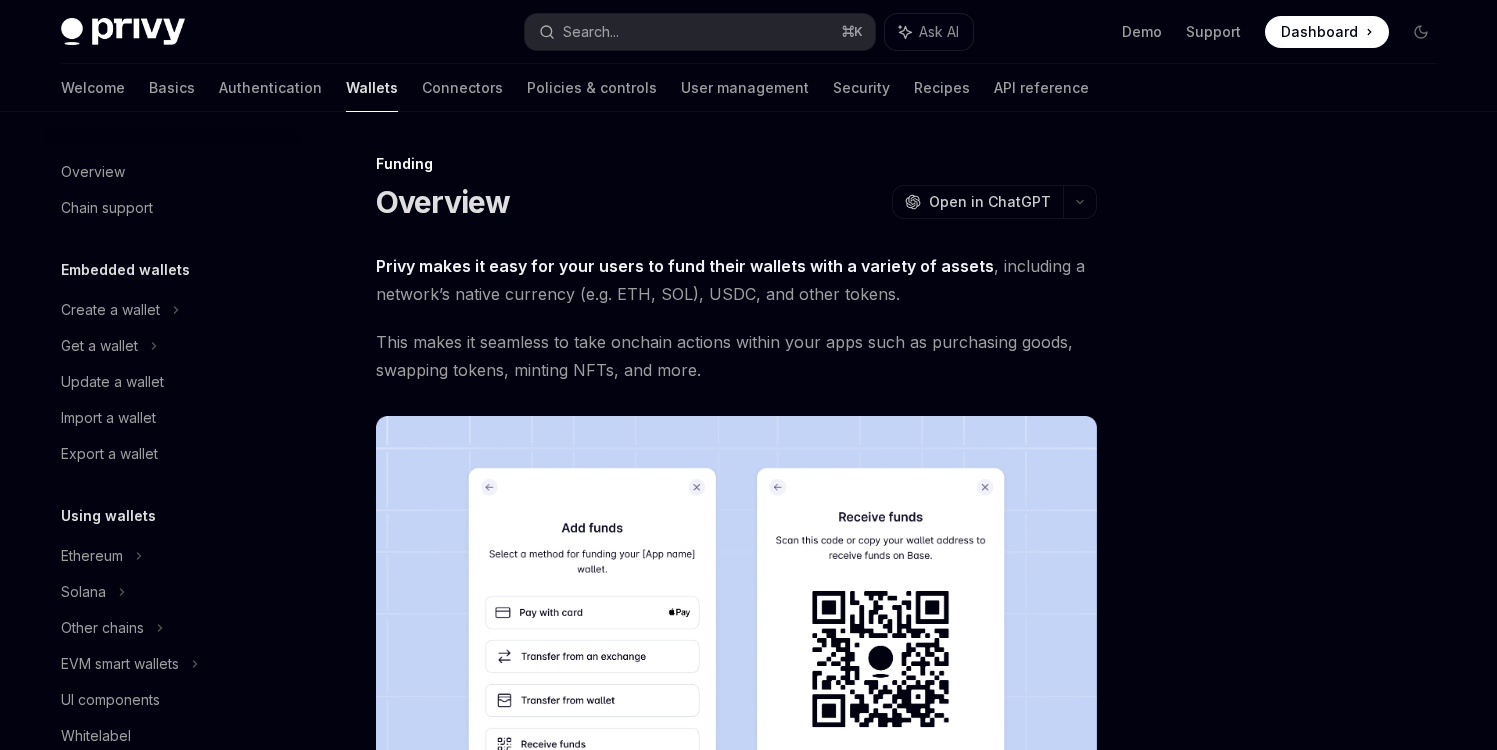 scroll, scrollTop: 0, scrollLeft: 0, axis: both 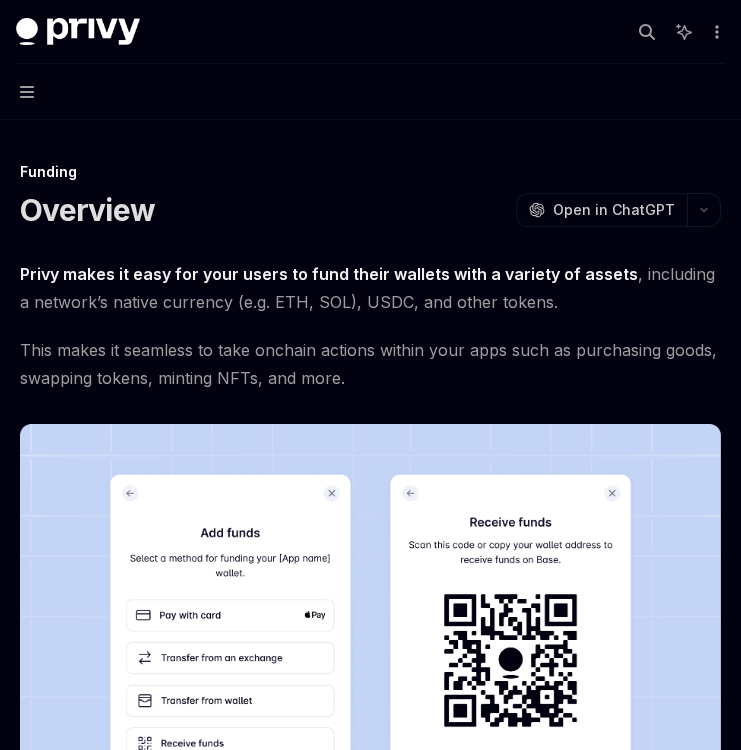 click on "Privy makes it easy for your users to fund their wallets with a variety of assets , including a network’s native currency (e.g. ETH, SOL), USDC, and other tokens." at bounding box center [370, 288] 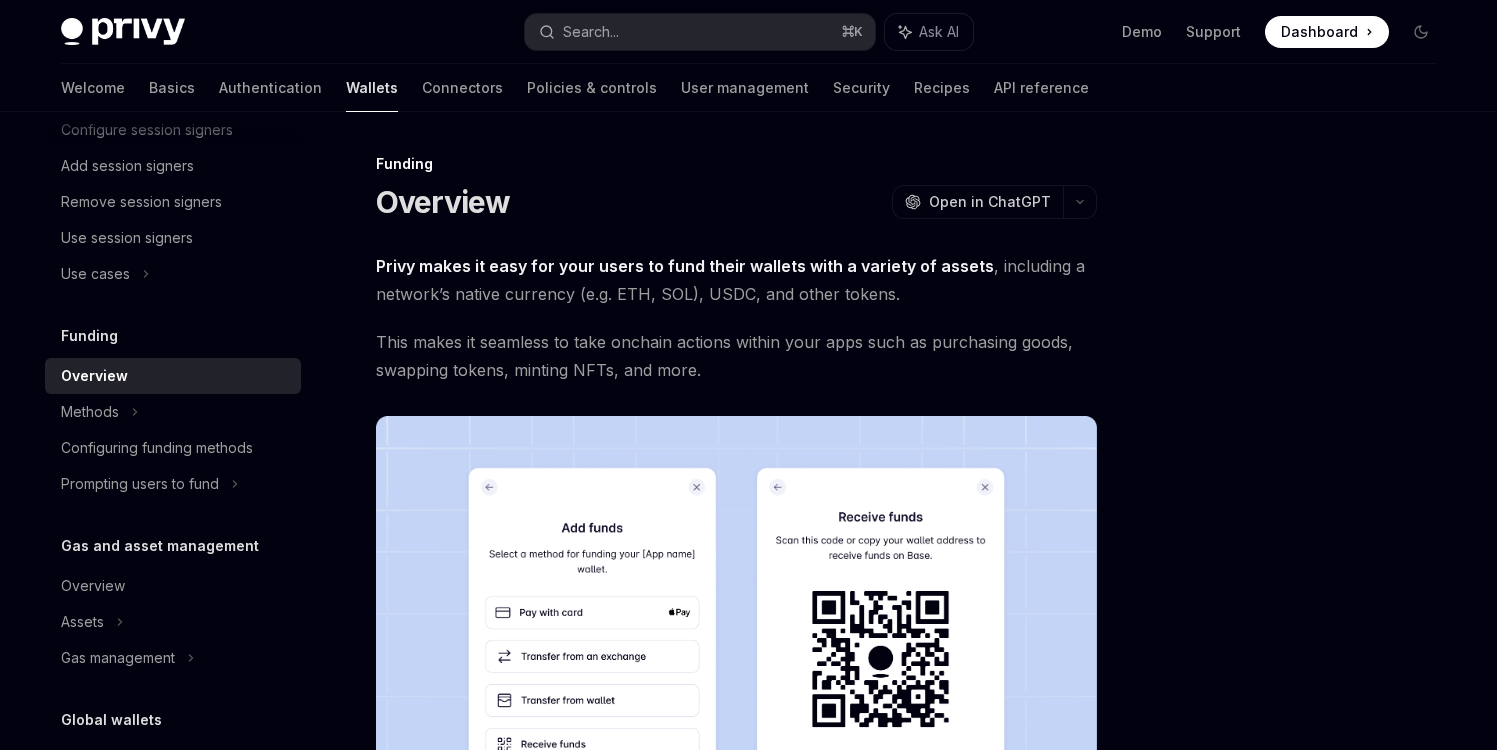 scroll, scrollTop: 920, scrollLeft: 0, axis: vertical 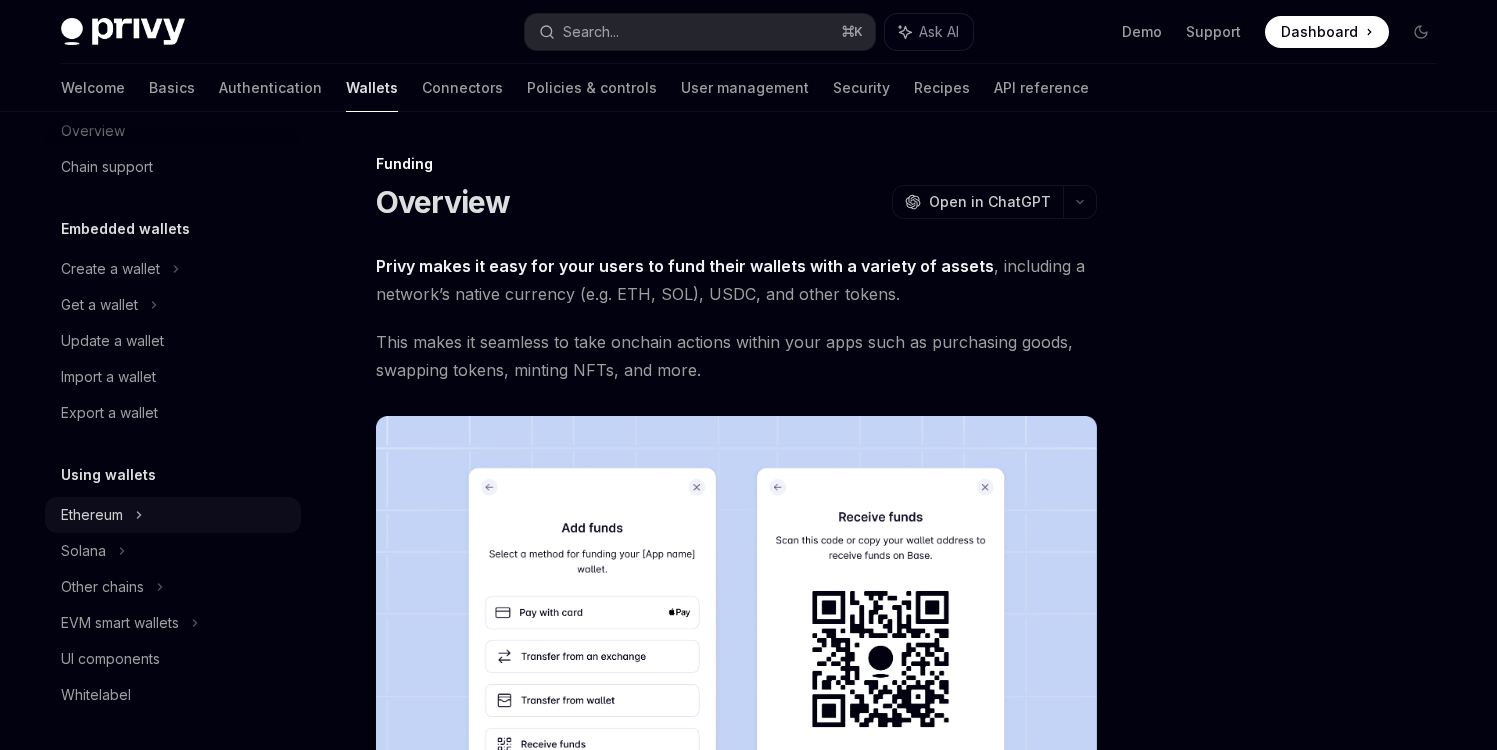 click on "Ethereum" at bounding box center [110, 269] 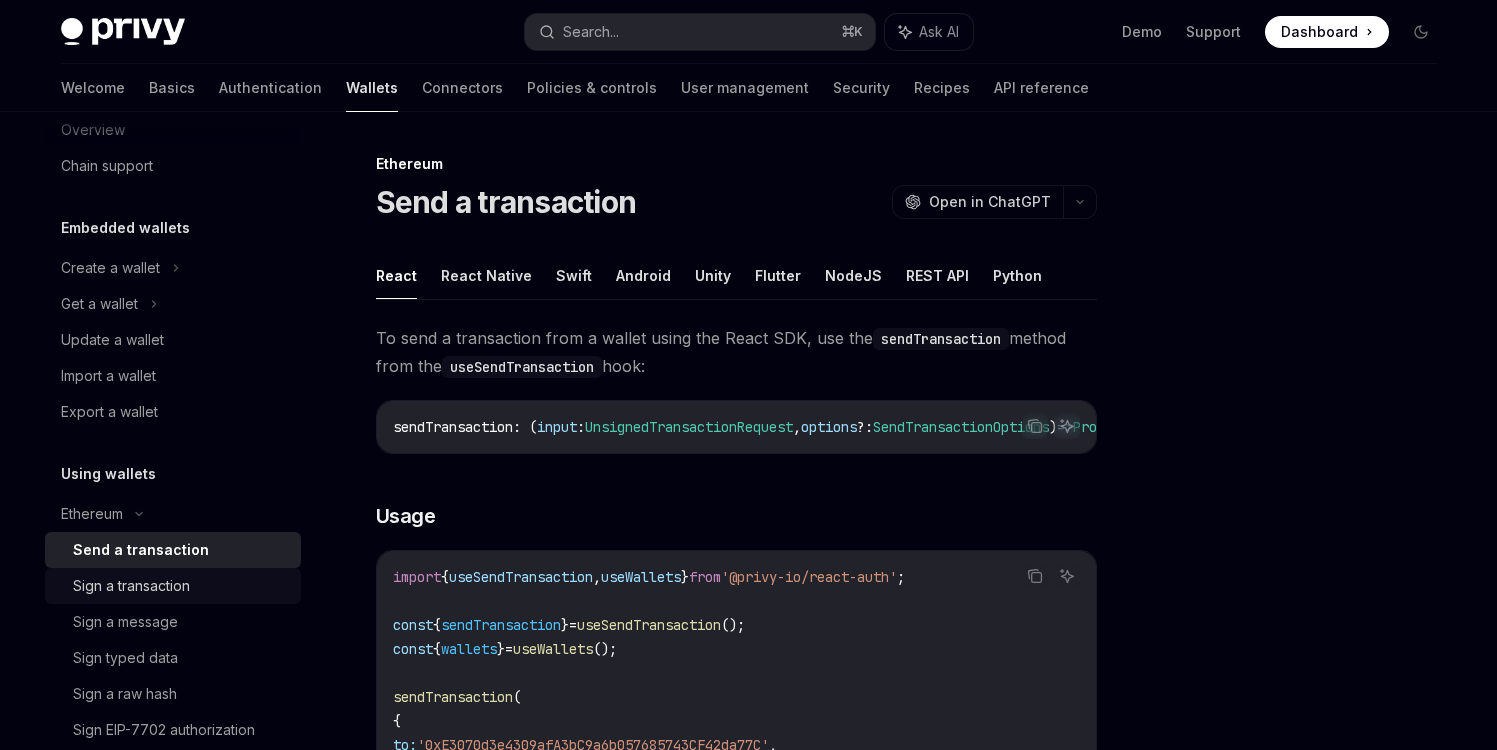 click on "Sign a transaction" at bounding box center (173, 586) 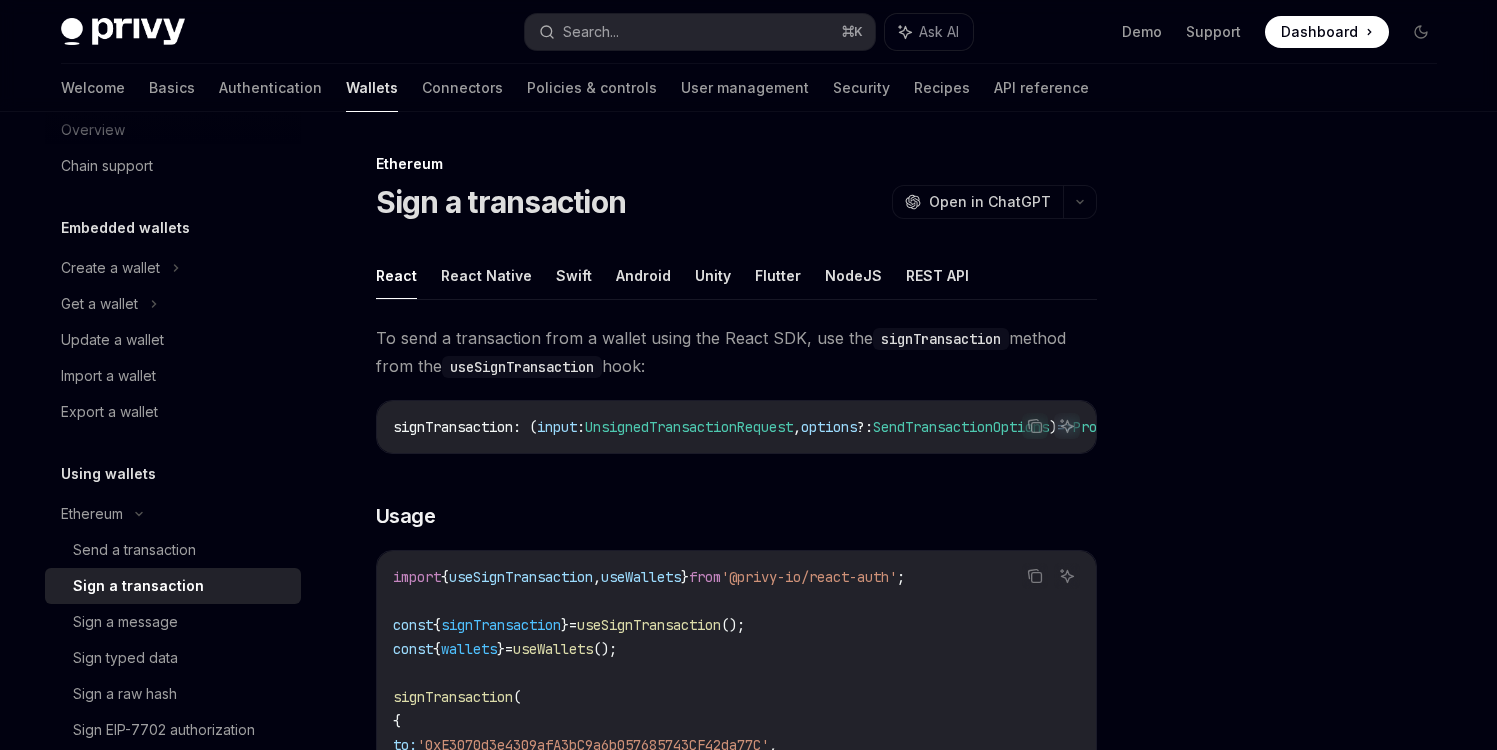 scroll, scrollTop: 303, scrollLeft: 0, axis: vertical 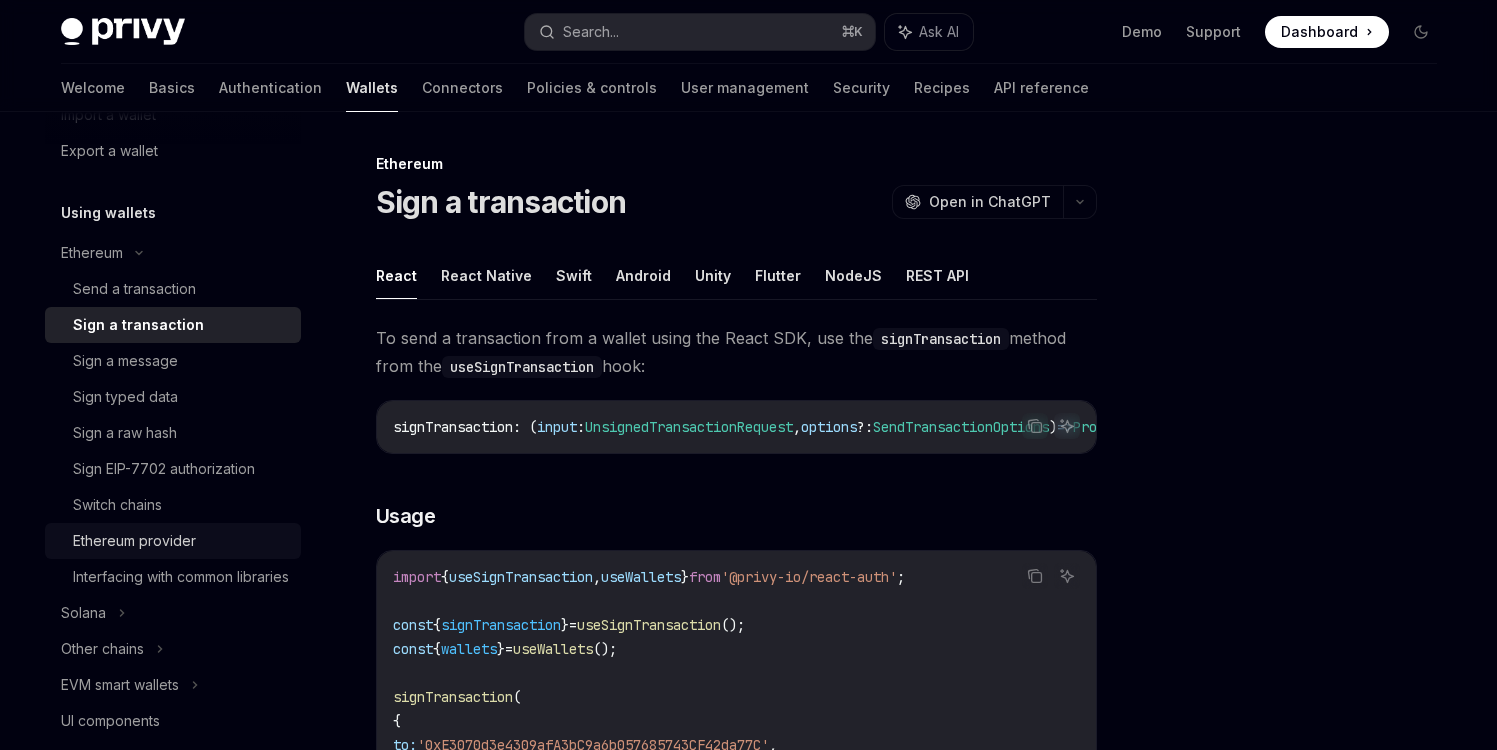 click on "Ethereum provider" at bounding box center (181, 541) 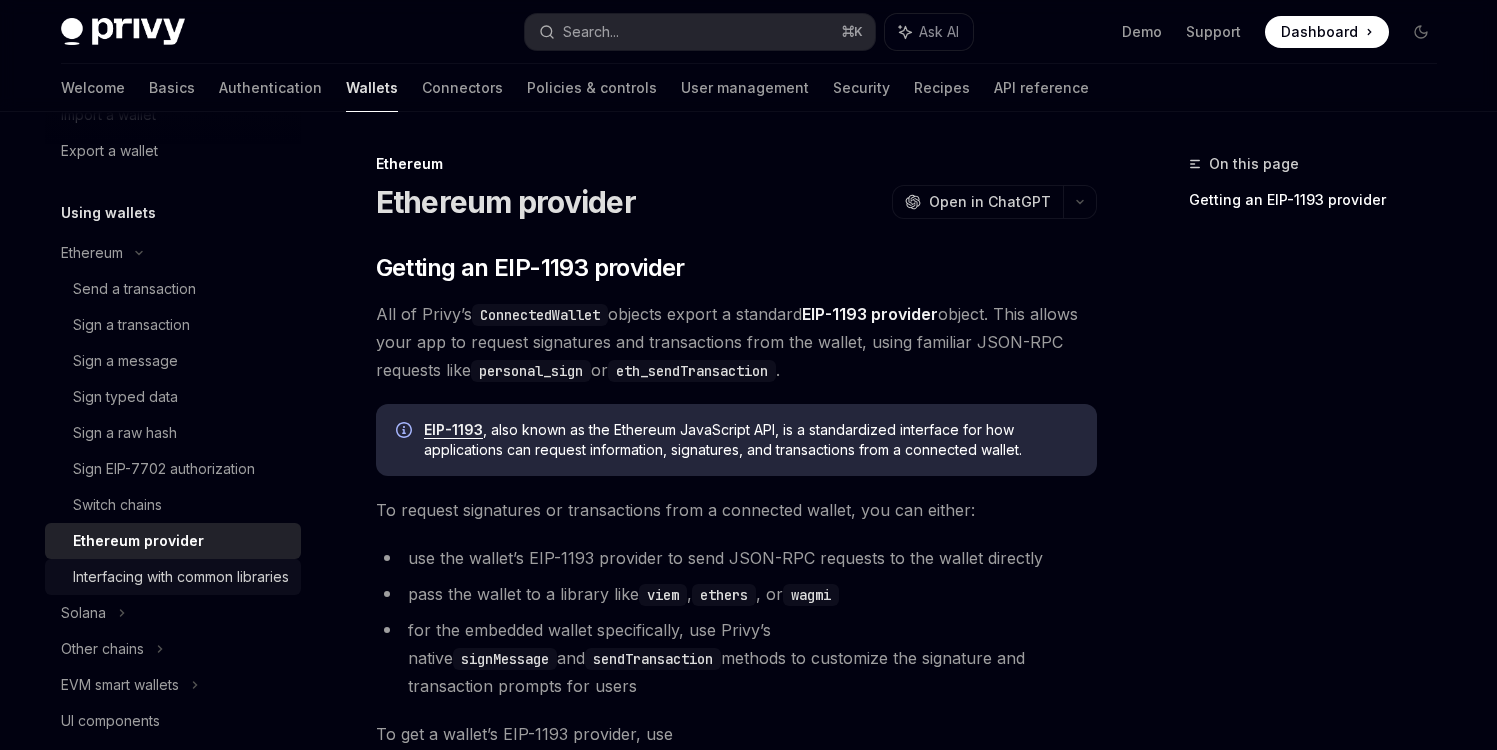 click on "Interfacing with common libraries" at bounding box center [181, 577] 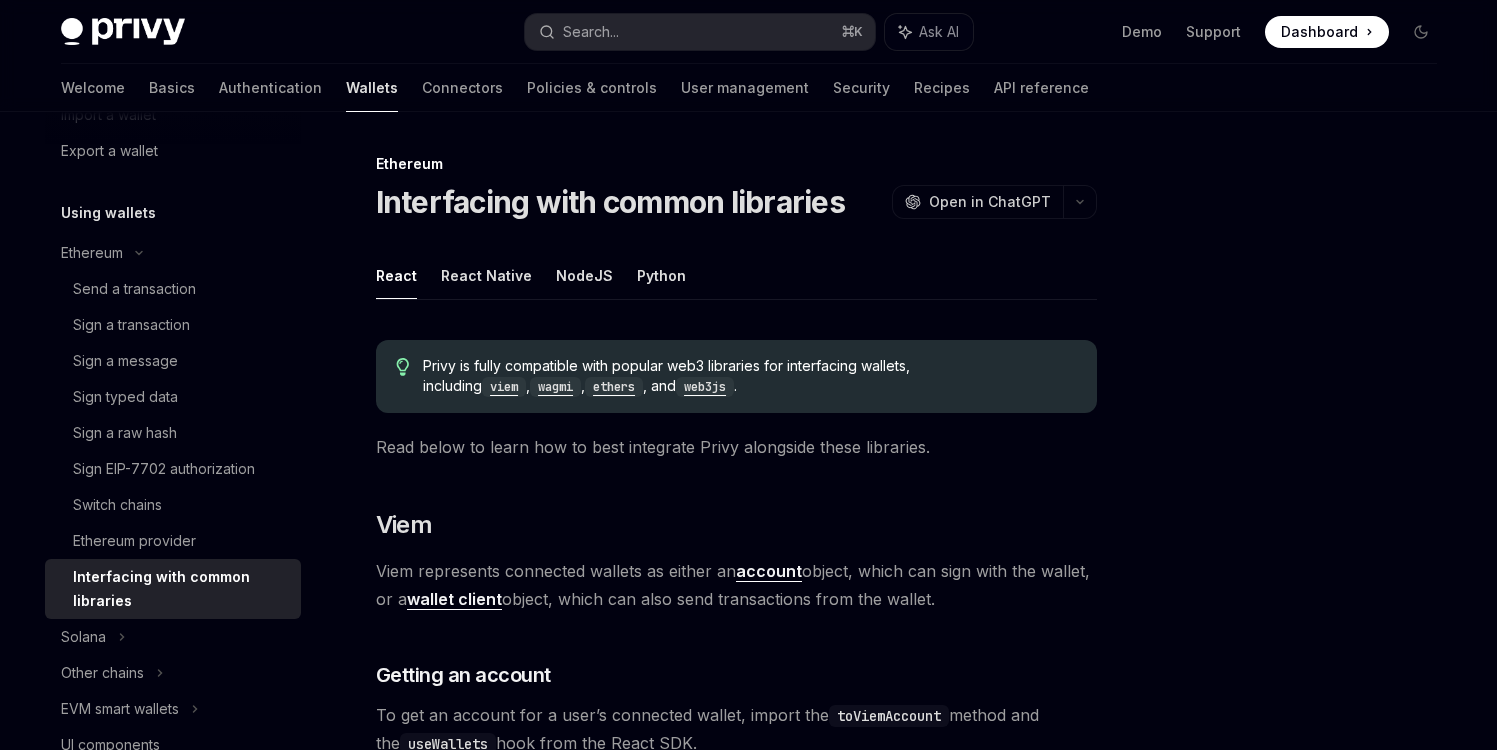 click on "Privy is fully compatible with popular web3 libraries for interfacing wallets, including  viem ,  wagmi ,  ethers , and  web3js ." at bounding box center (736, 376) 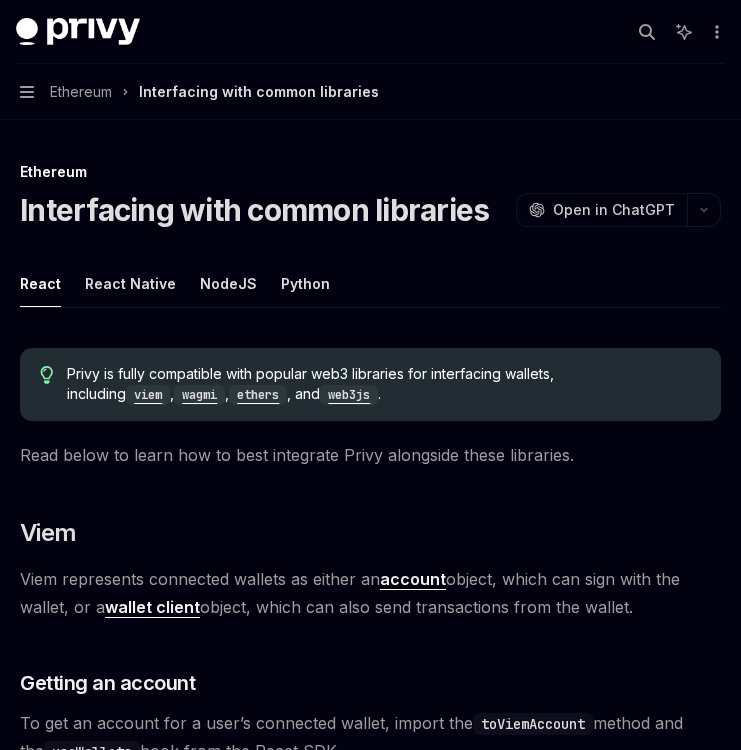 type on "*" 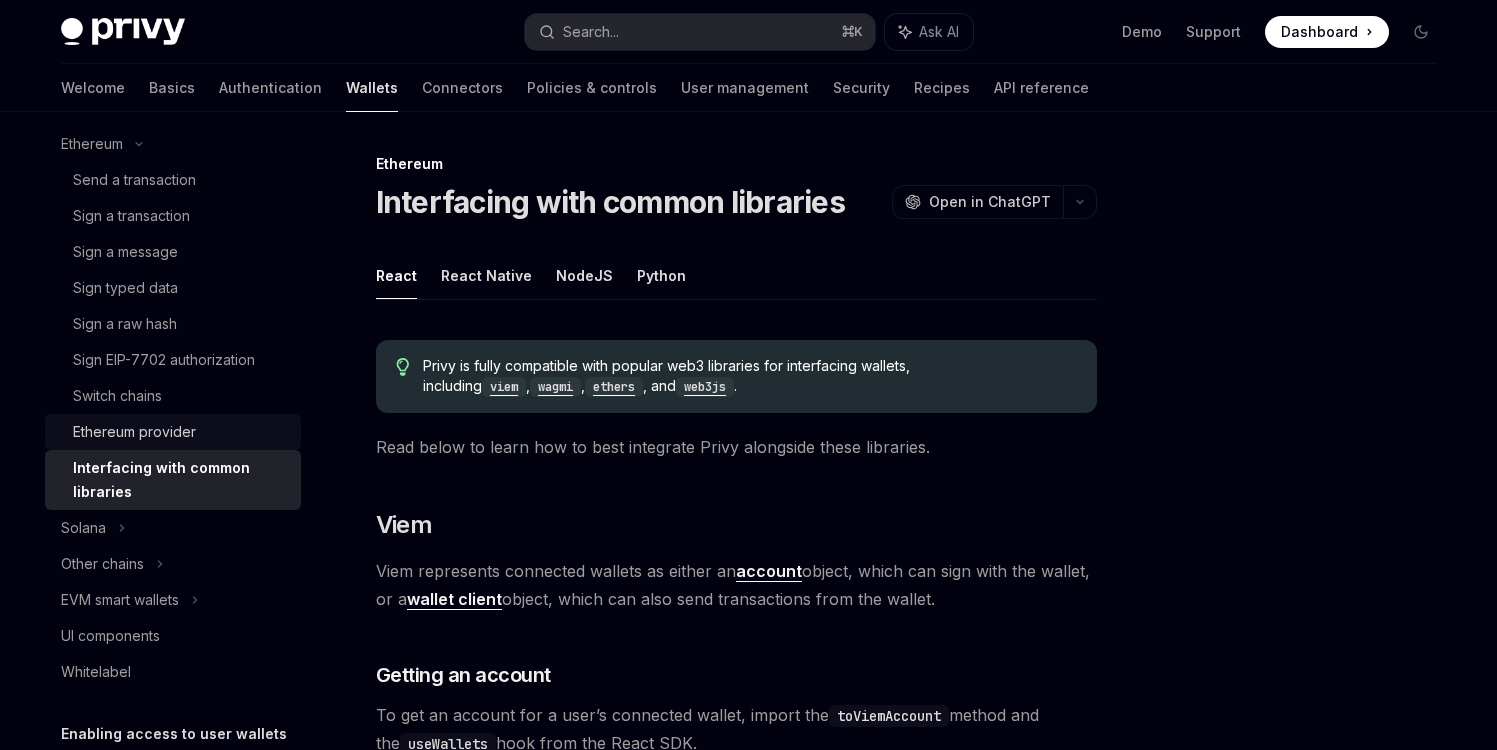 scroll, scrollTop: 266, scrollLeft: 0, axis: vertical 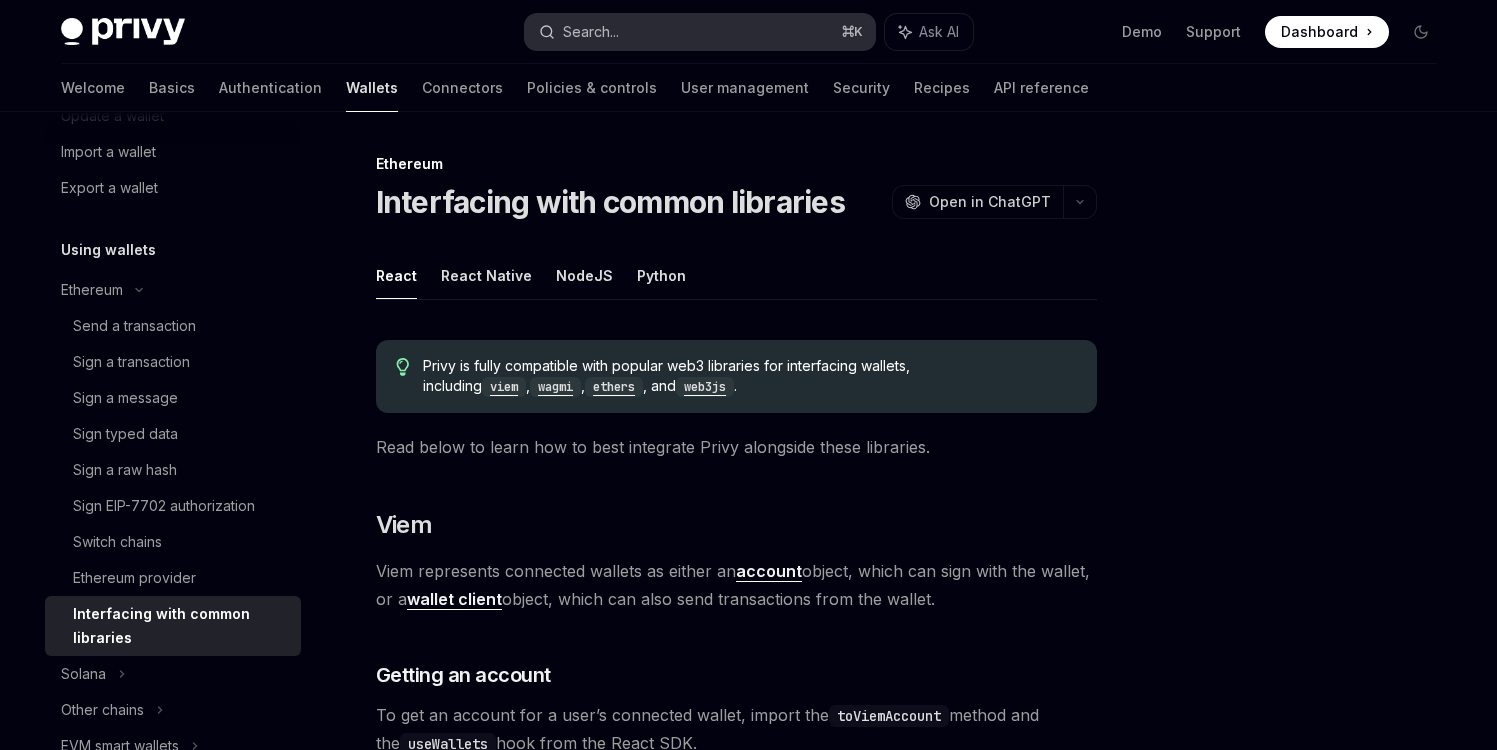 click on "Search... ⌘ K" at bounding box center (700, 32) 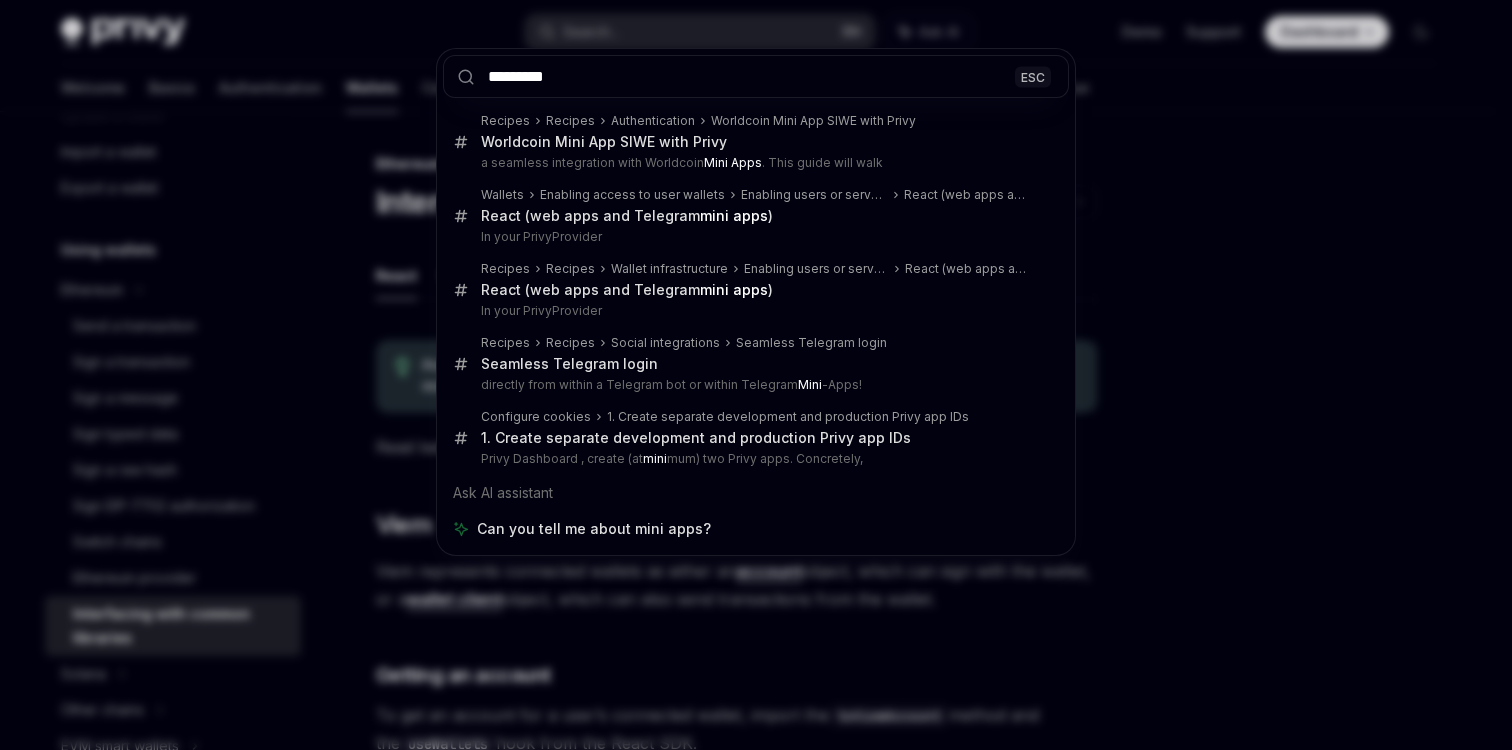 type on "*********" 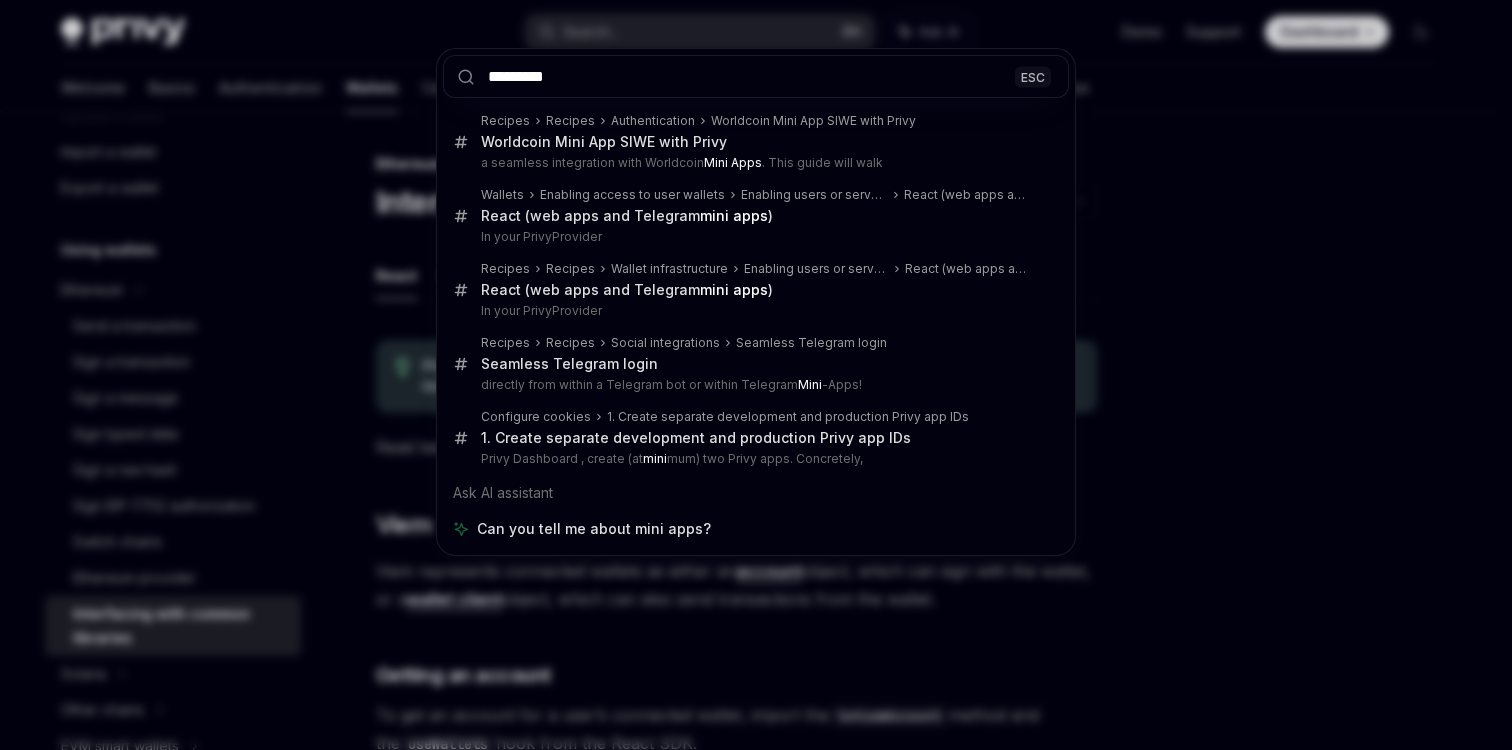 click on "********* ESC Recipes Recipes Authentication Worldcoin Mini App SIWE with Privy Worldcoin Mini App SIWE with Privy a seamless integration with Worldcoin  Mini Apps . This guide will walk  Wallets Enabling access to user wallets Enabling users or servers to execute transactions React (web apps and Telegram  mini apps ) React (web apps and Telegram  mini apps )
In your  PrivyProvider   Recipes Recipes Wallet infrastructure Enabling users or servers to execute transactions React (web apps and Telegram  mini apps ) React (web apps and Telegram  mini apps )
In your  PrivyProvider   Recipes Recipes Social integrations Seamless Telegram login Seamless Telegram login directly from within a Telegram bot or within Telegram  Mini -Apps! Configure cookies 1. Create separate development and production Privy app IDs 1. Create separate development and production Privy app IDs Privy Dashboard , create (at  mini mum) two Privy apps. Concretely,  Ask AI assistant   Can you tell me about mini apps?" at bounding box center [756, 375] 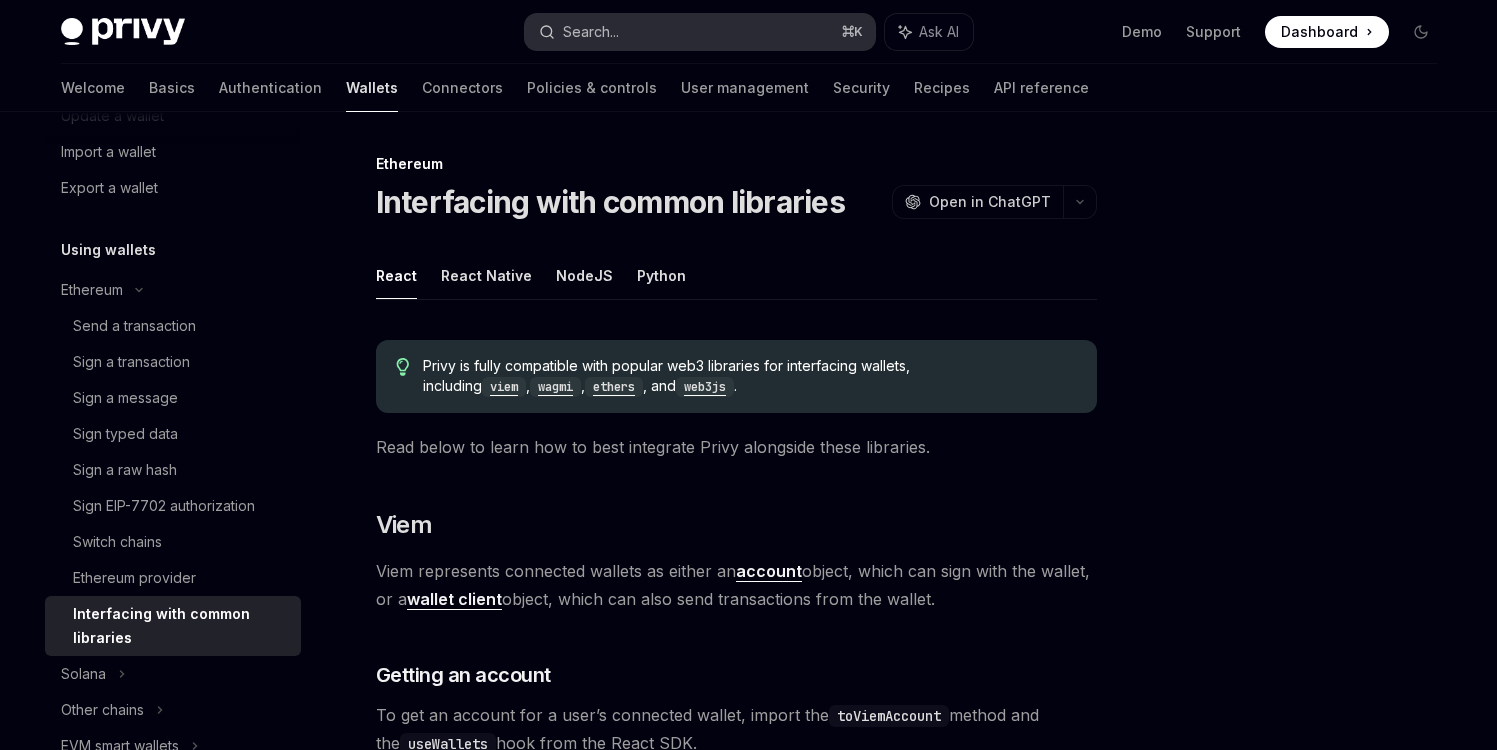 click on "Search..." at bounding box center [591, 32] 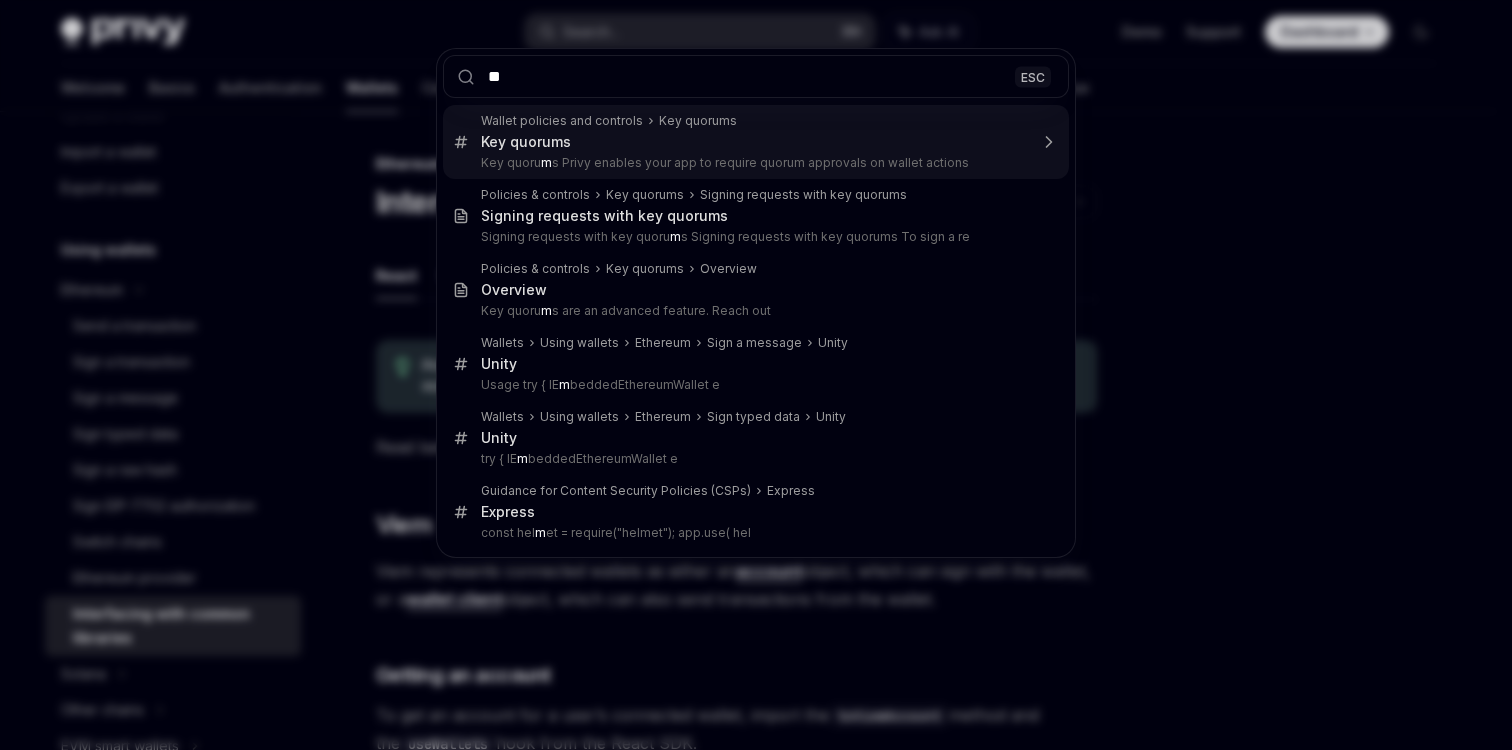 type on "*" 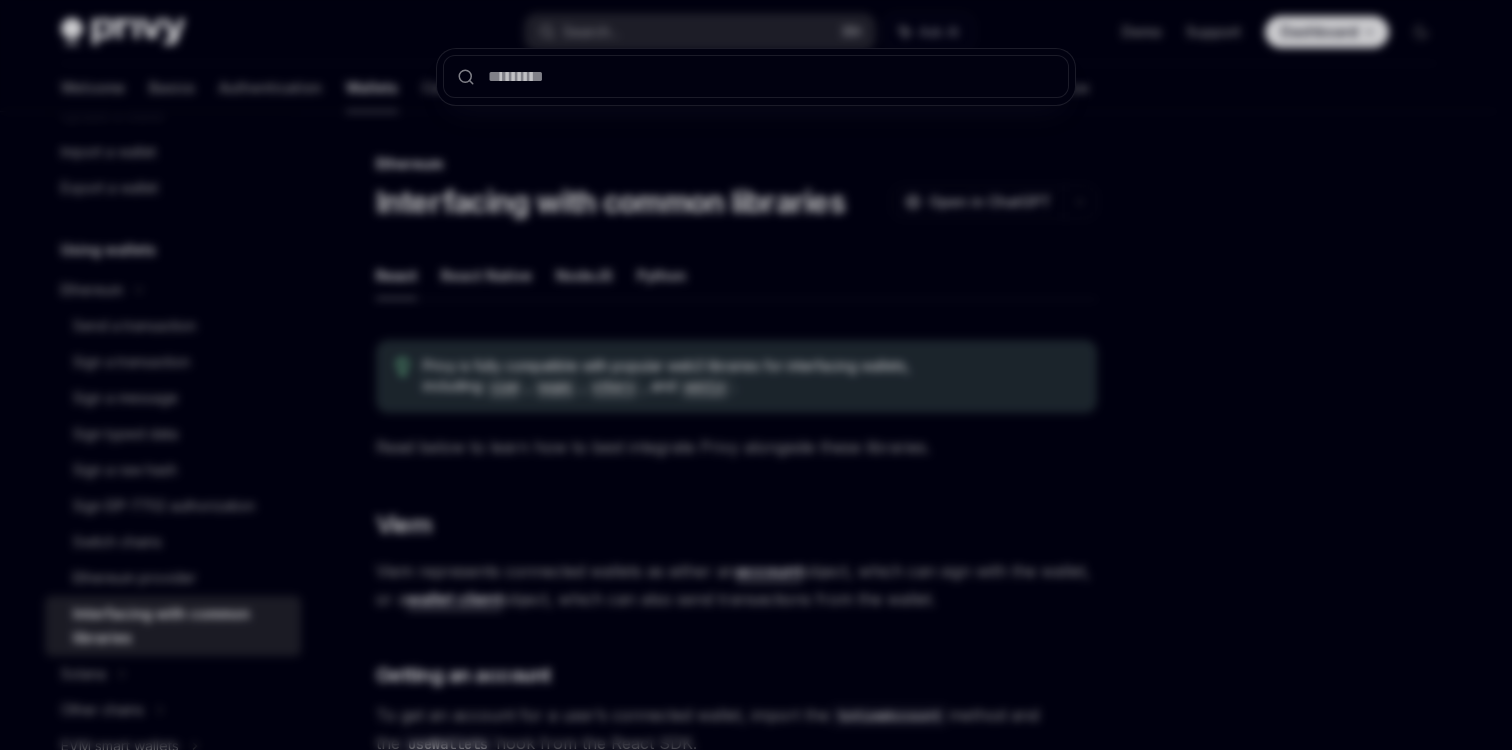 type on "*" 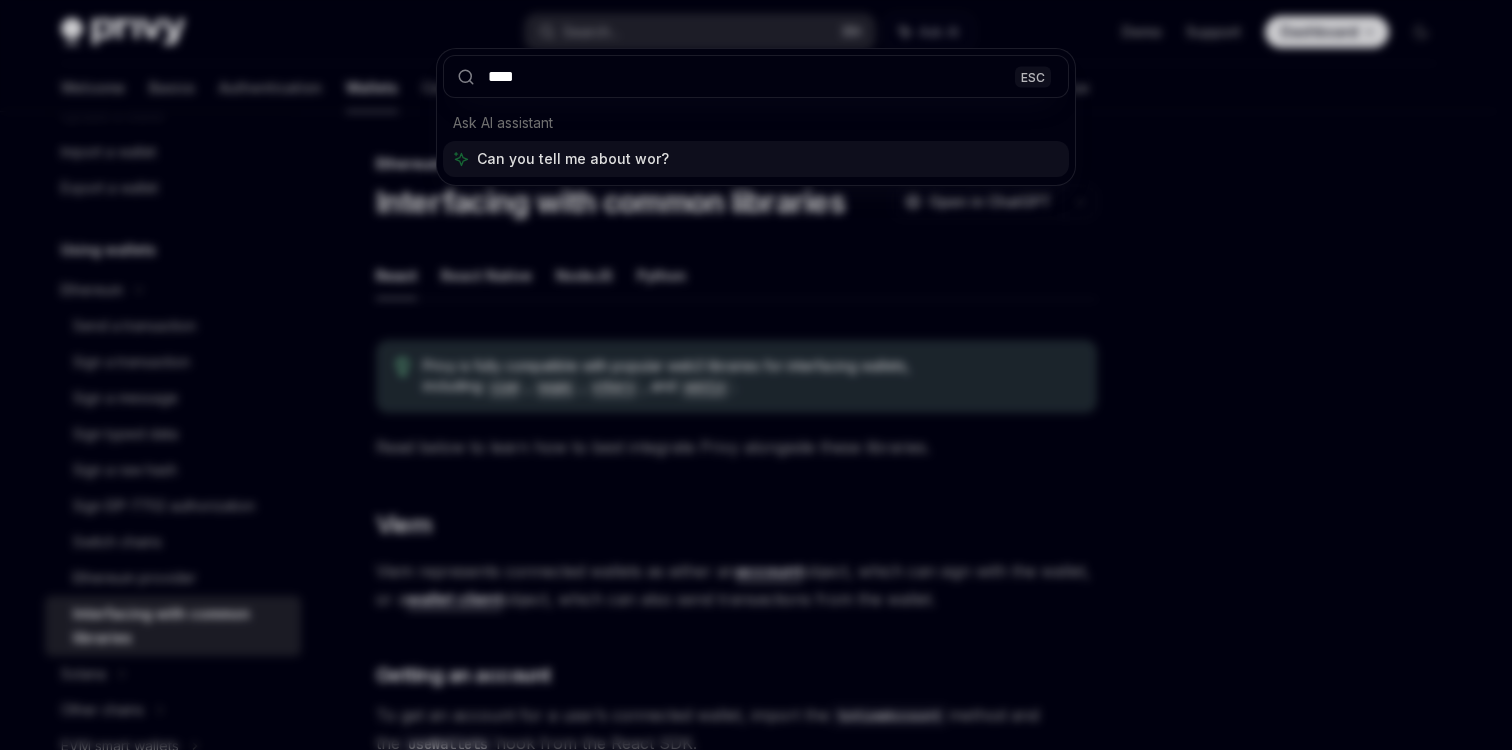 type on "*****" 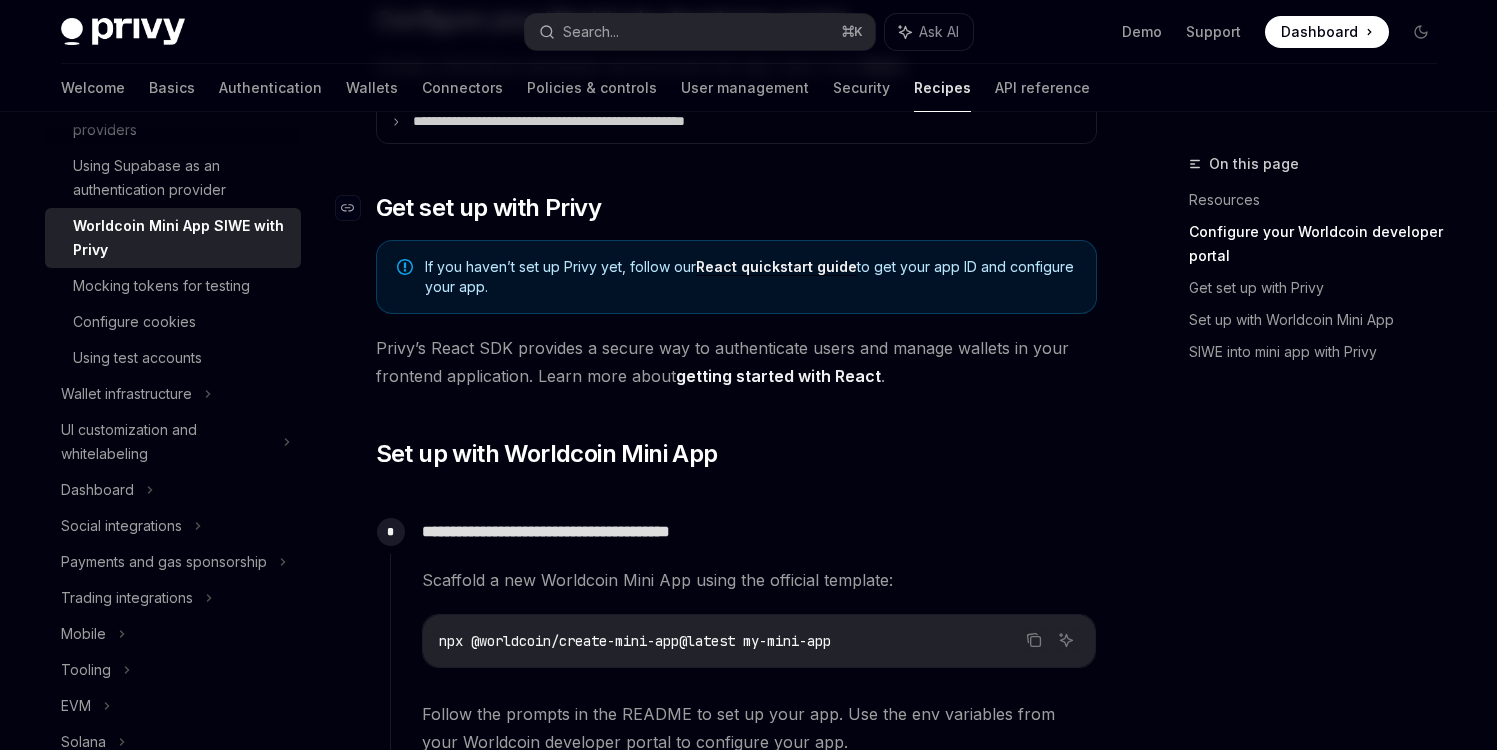 scroll, scrollTop: 634, scrollLeft: 0, axis: vertical 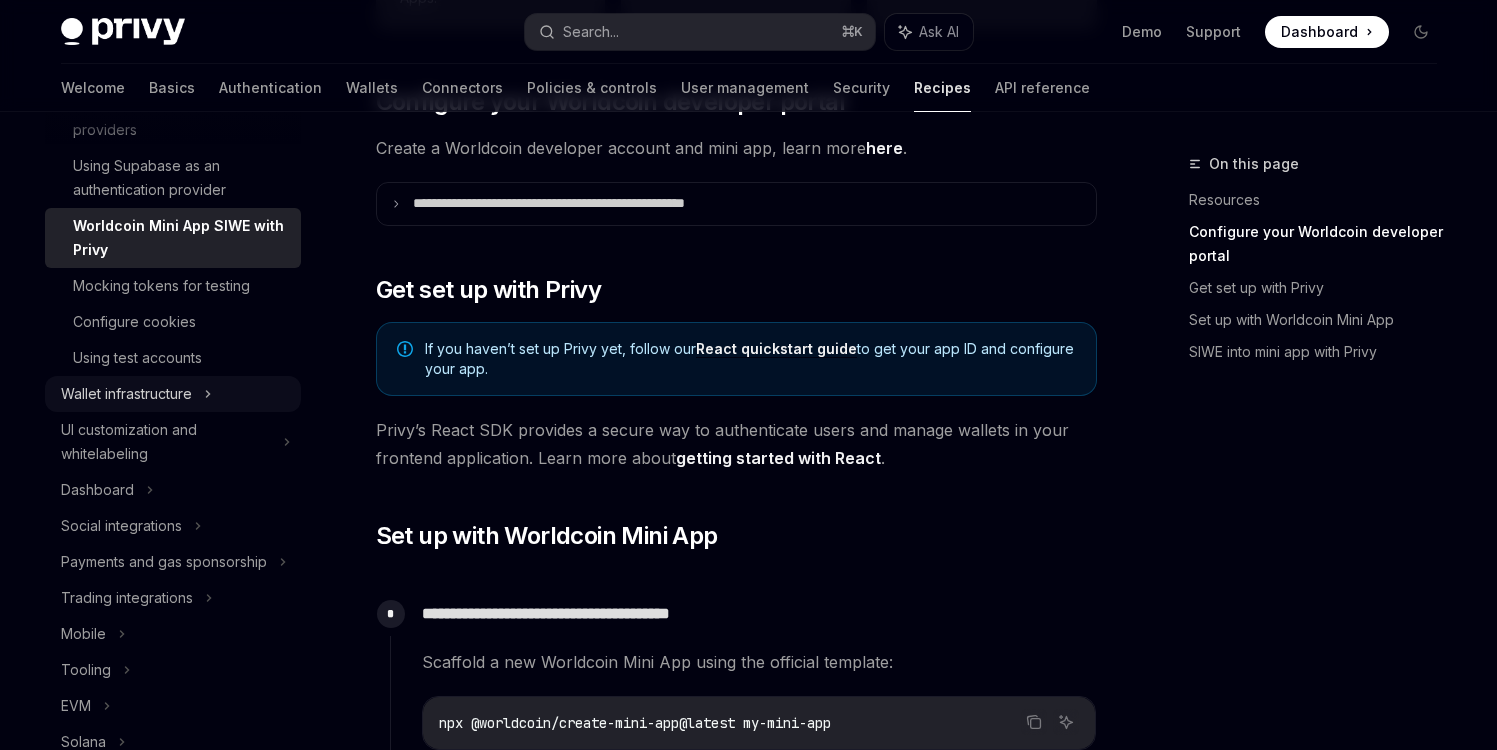 click on "Wallet infrastructure" at bounding box center (126, 394) 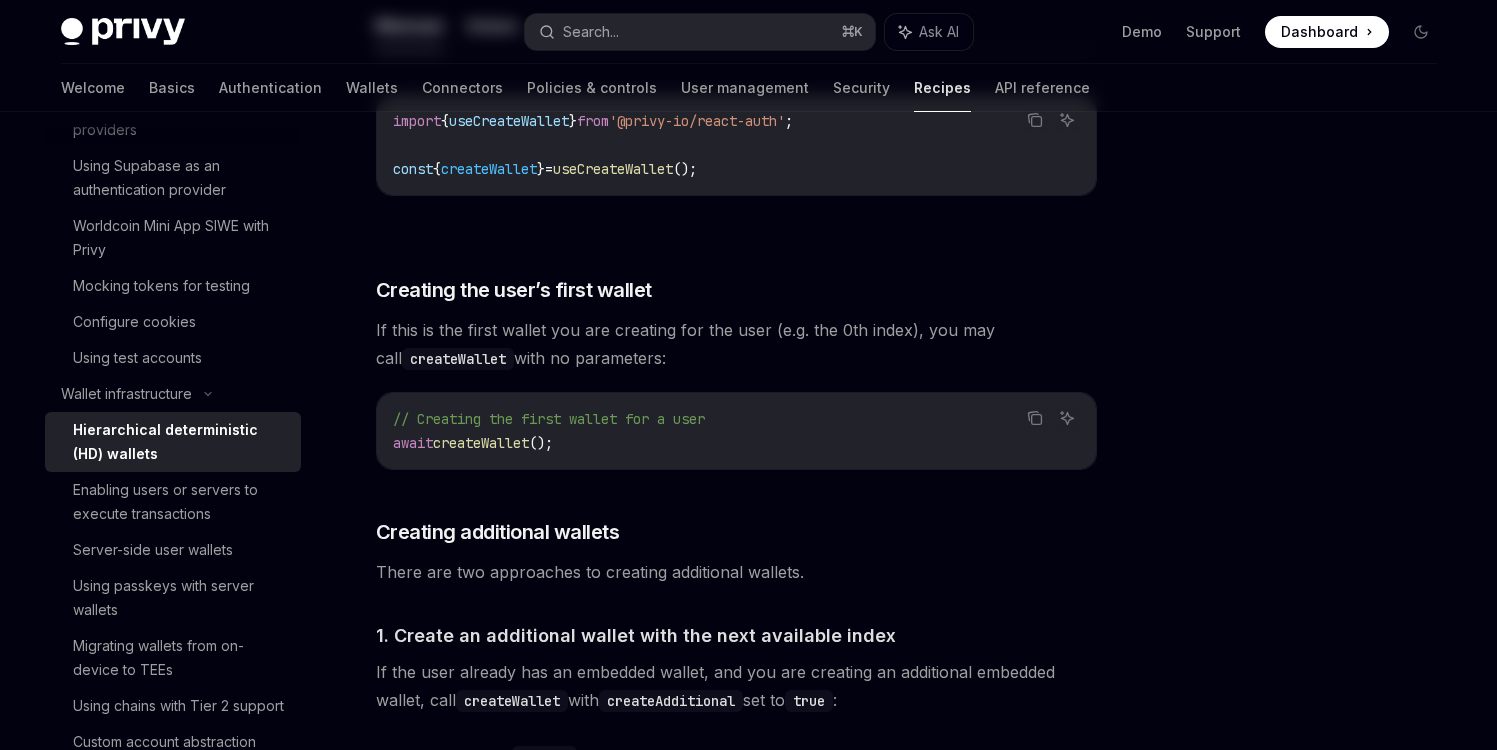 scroll, scrollTop: 0, scrollLeft: 0, axis: both 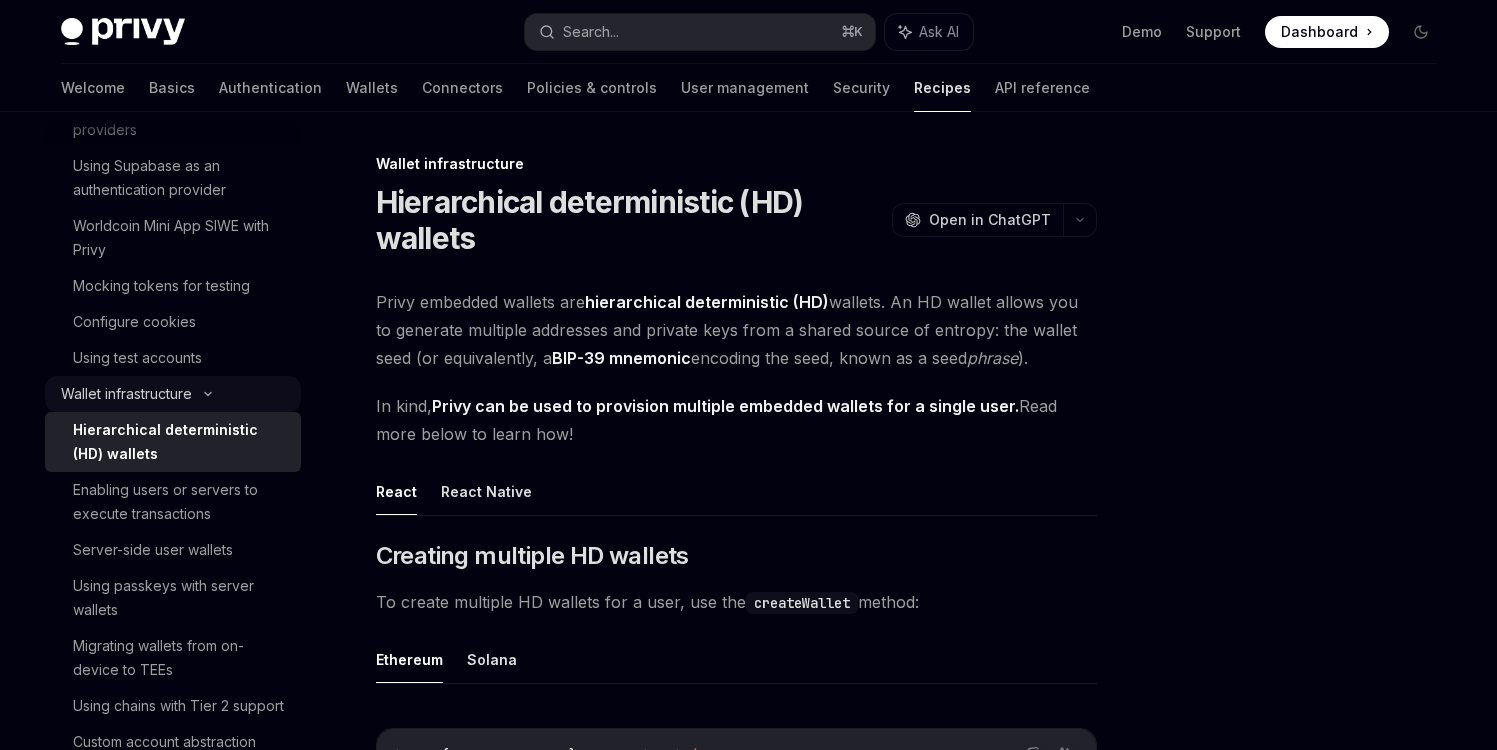 click on "Wallet infrastructure" at bounding box center (126, 394) 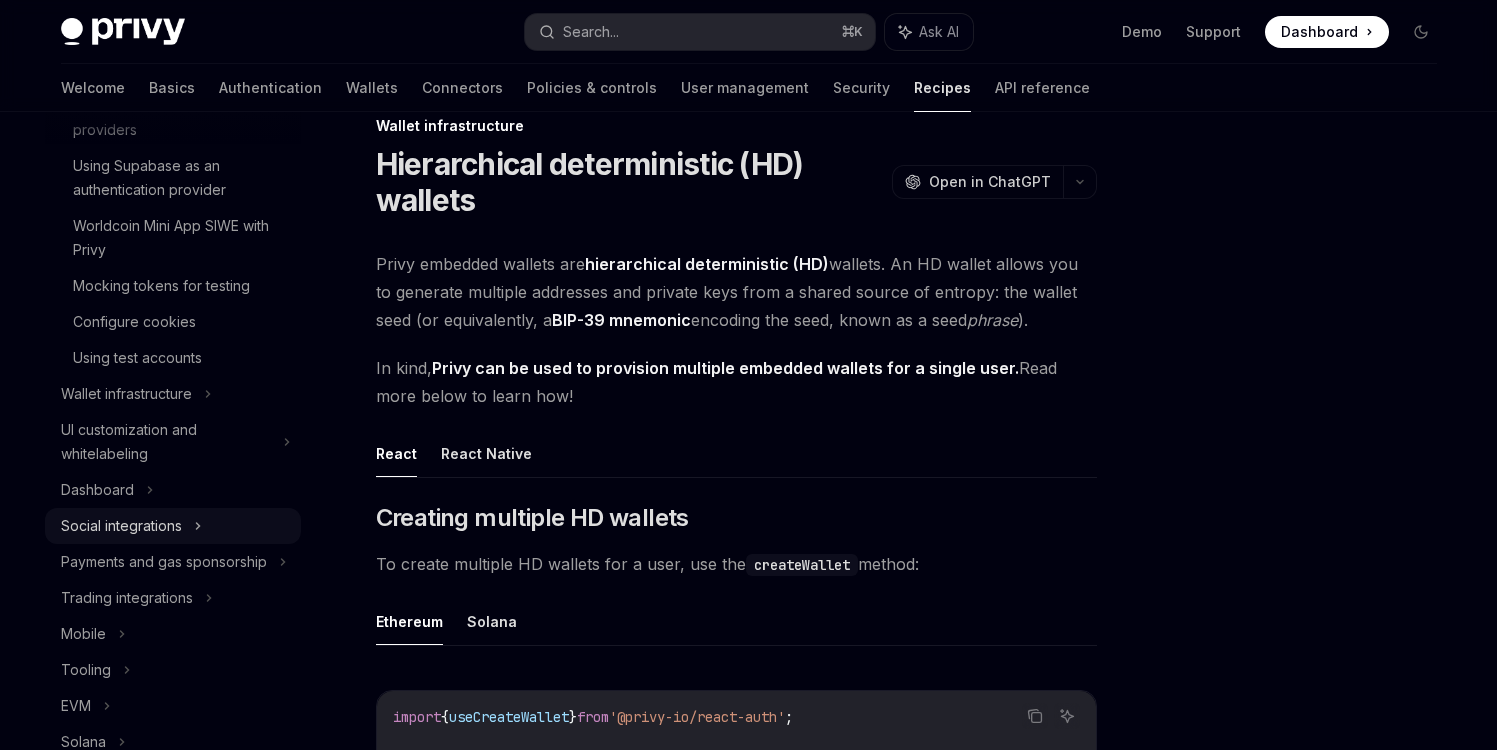 scroll, scrollTop: 38, scrollLeft: 0, axis: vertical 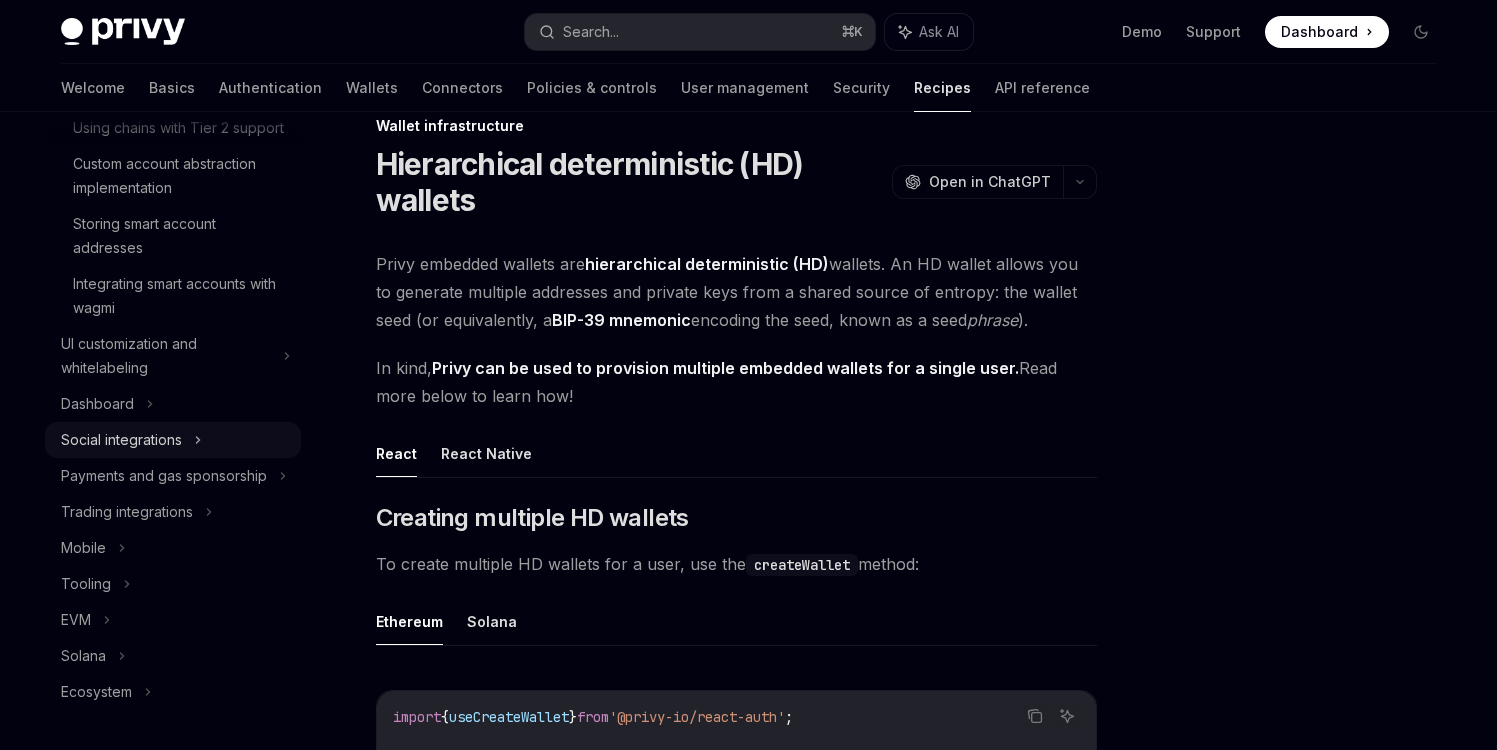 click 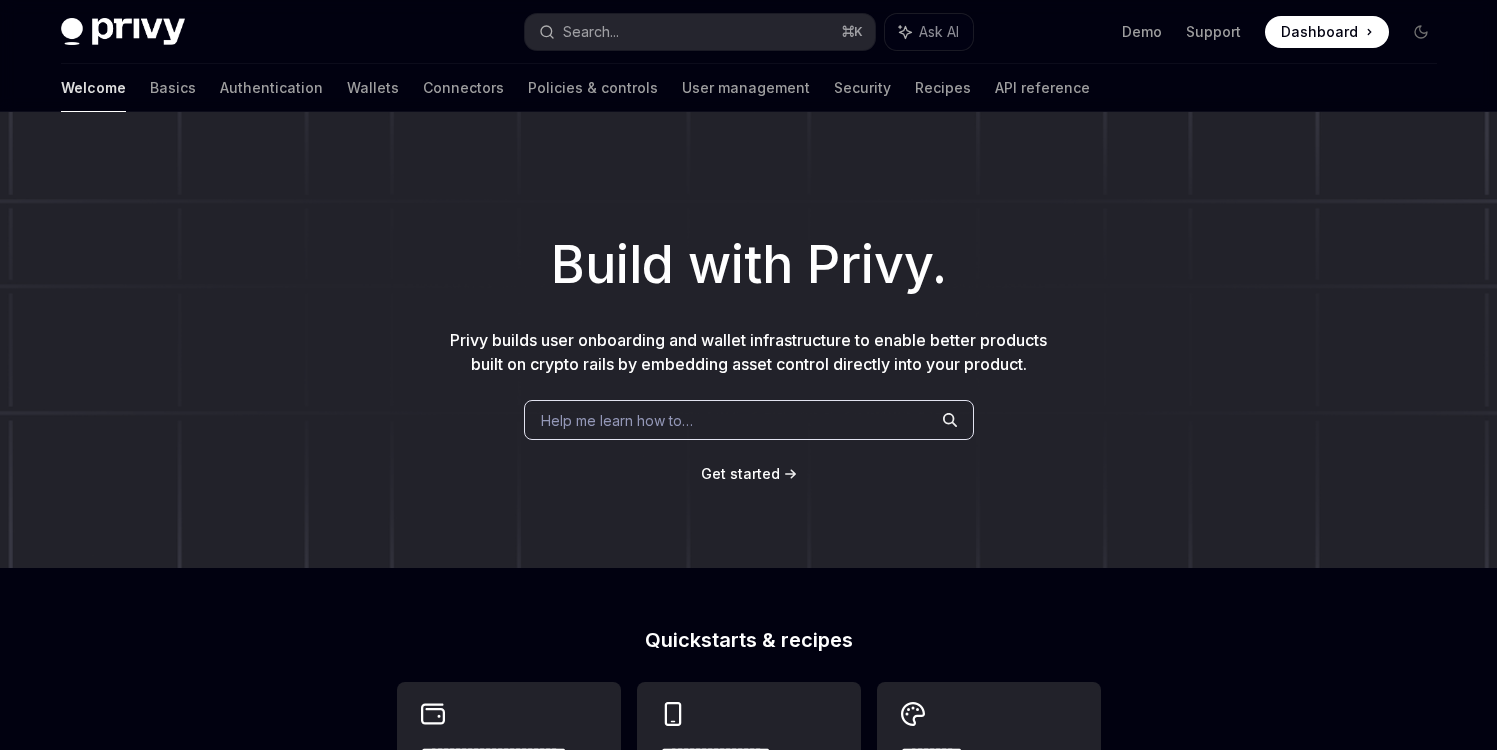 type on "*" 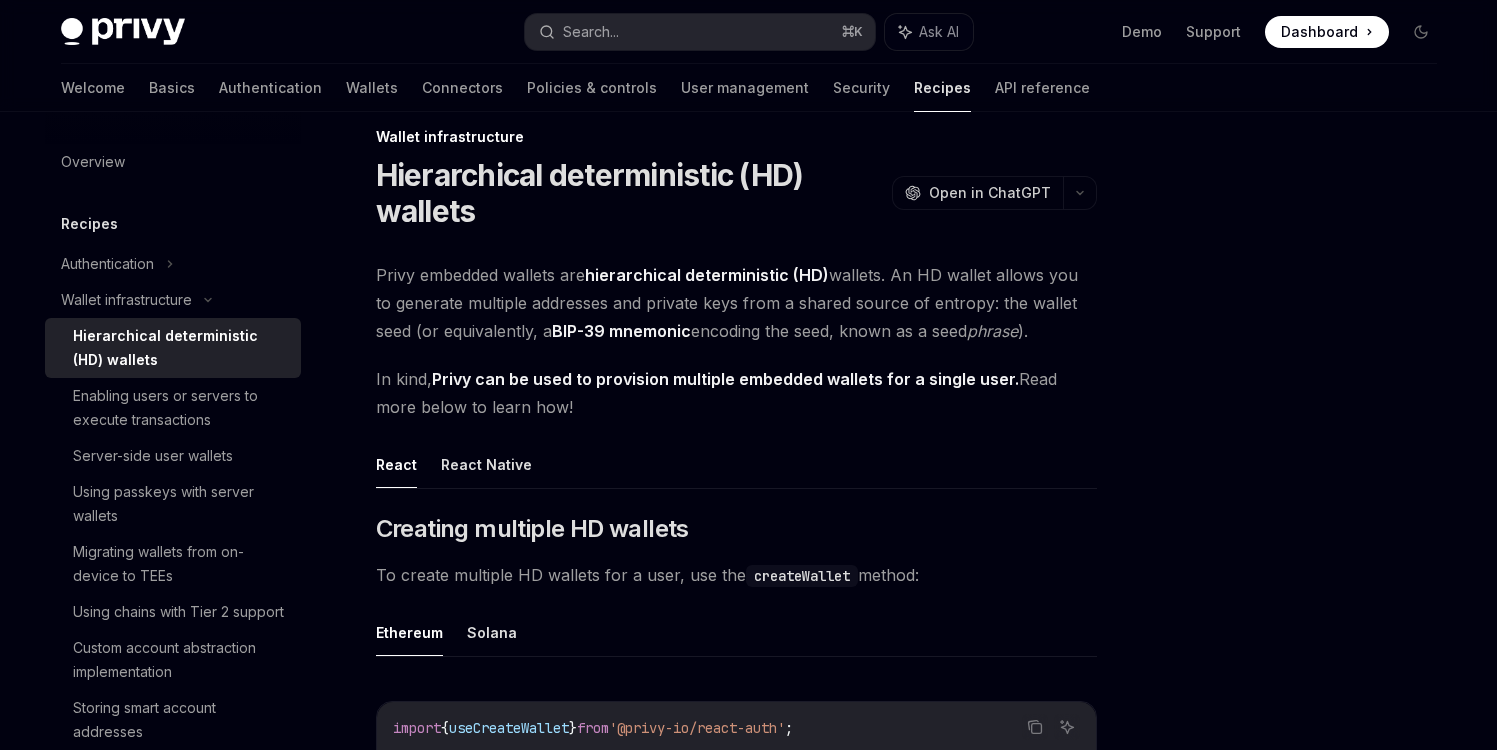 scroll, scrollTop: 38, scrollLeft: 0, axis: vertical 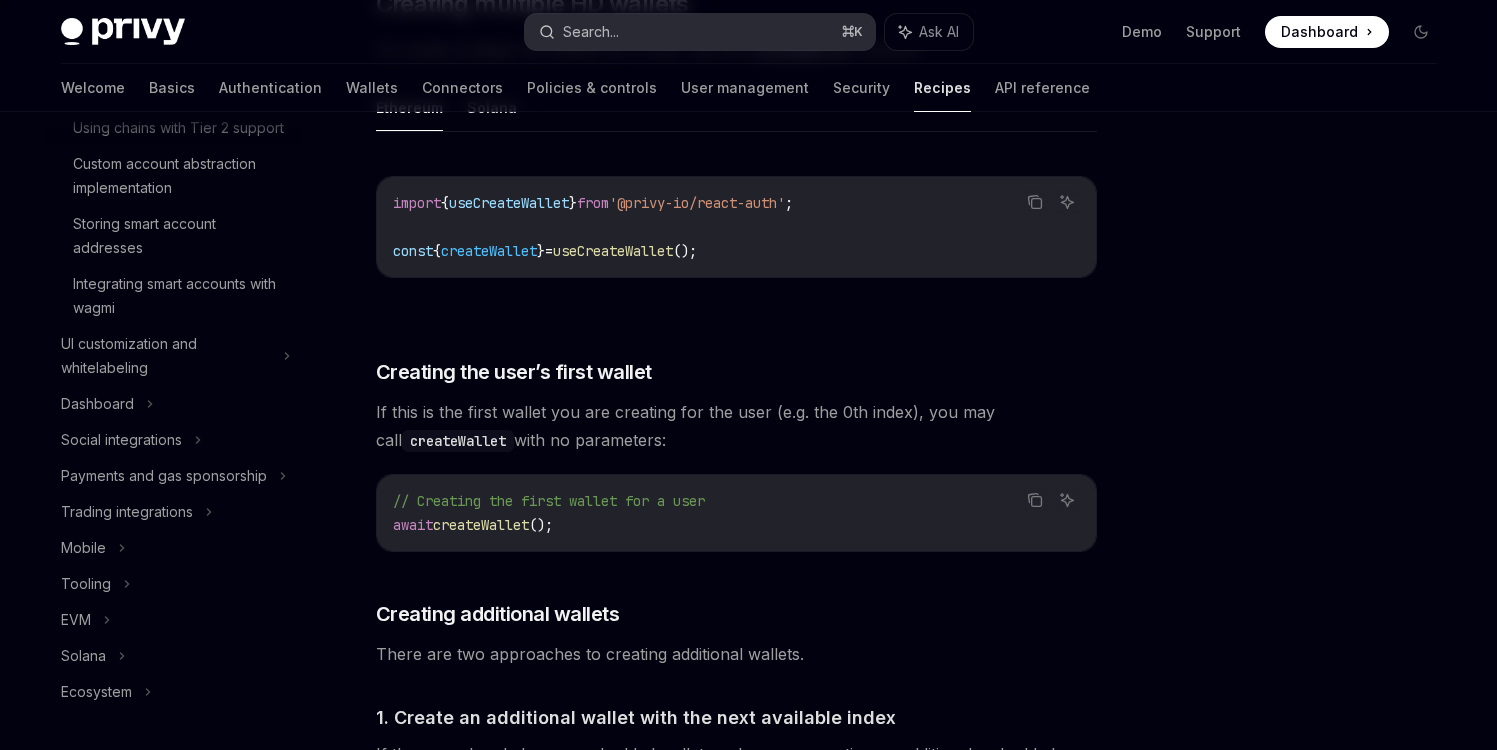 click on "Search... ⌘ K" at bounding box center [700, 32] 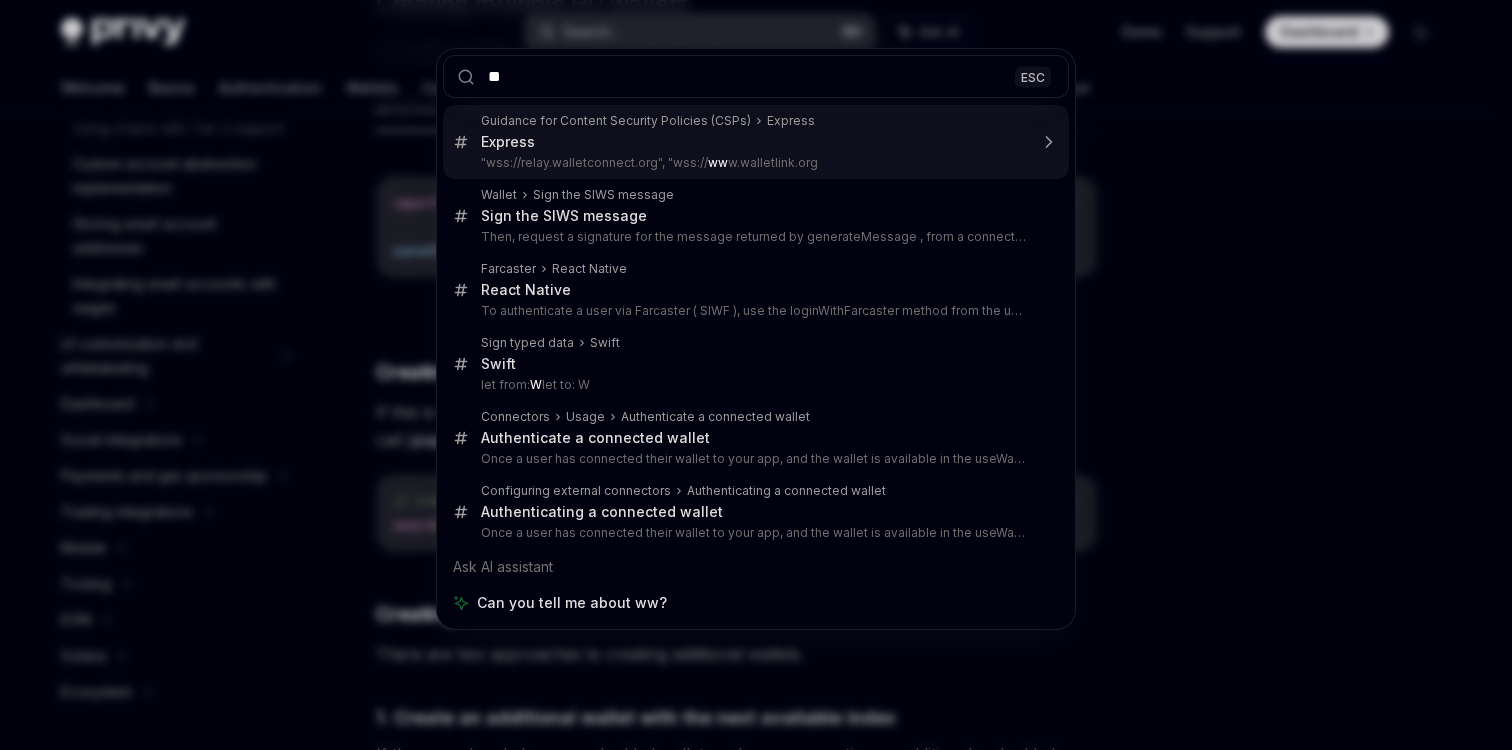 type on "*" 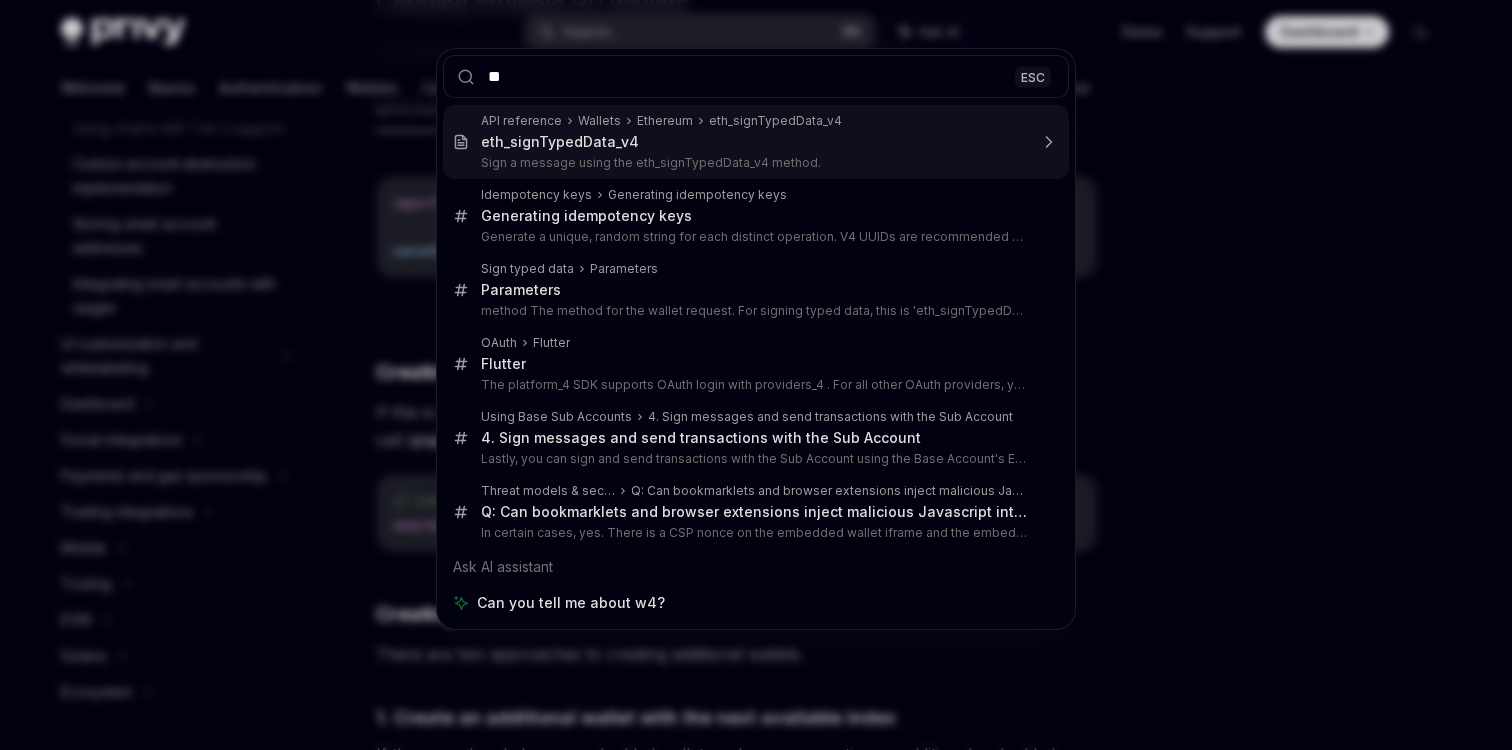 type on "**" 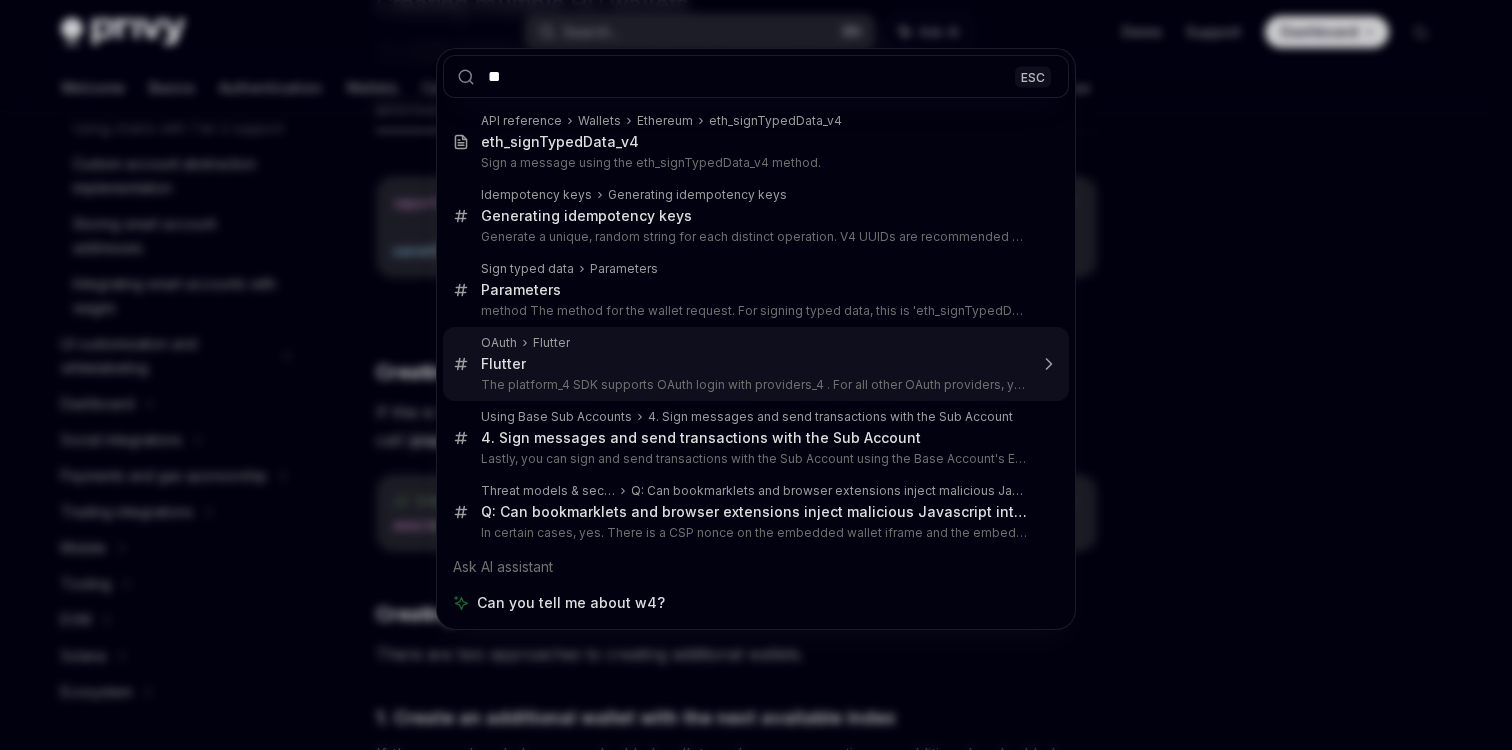 click on "** ESC API reference Wallets Ethereum eth_signTypedData_v4 eth_signTypedData_v4 Sign a message using the eth_signTypedData_v4 method. Idempotency keys Generating idempotency keys Generating idempotency keys Generate a unique, random string for each distinct operation. V4 UUIDs are recommended for their uni Sign typed data Parameters Parameters method The method for the wallet request. For signing typed data, this is 'eth_signTypedData_v4'. pa OAuth Flutter Flutter The  platform_4  SDK supports OAuth login with  providers_4 . For all other OAuth providers, you can Using Base Sub Accounts 4. Sign messages and send transactions with the Sub Account 4. Sign messages and send transactions with the Sub Account Lastly, you can sign and send transactions with the Sub Account using the Base Account's EIP1193 pro Threat models & security FAQ Q: Can bookmarklets and browser extensions inject malicious Javascript into the iframe? Q: Can bookmarklets and browser extensions inject malicious Javascript into the iframe?" at bounding box center (756, 375) 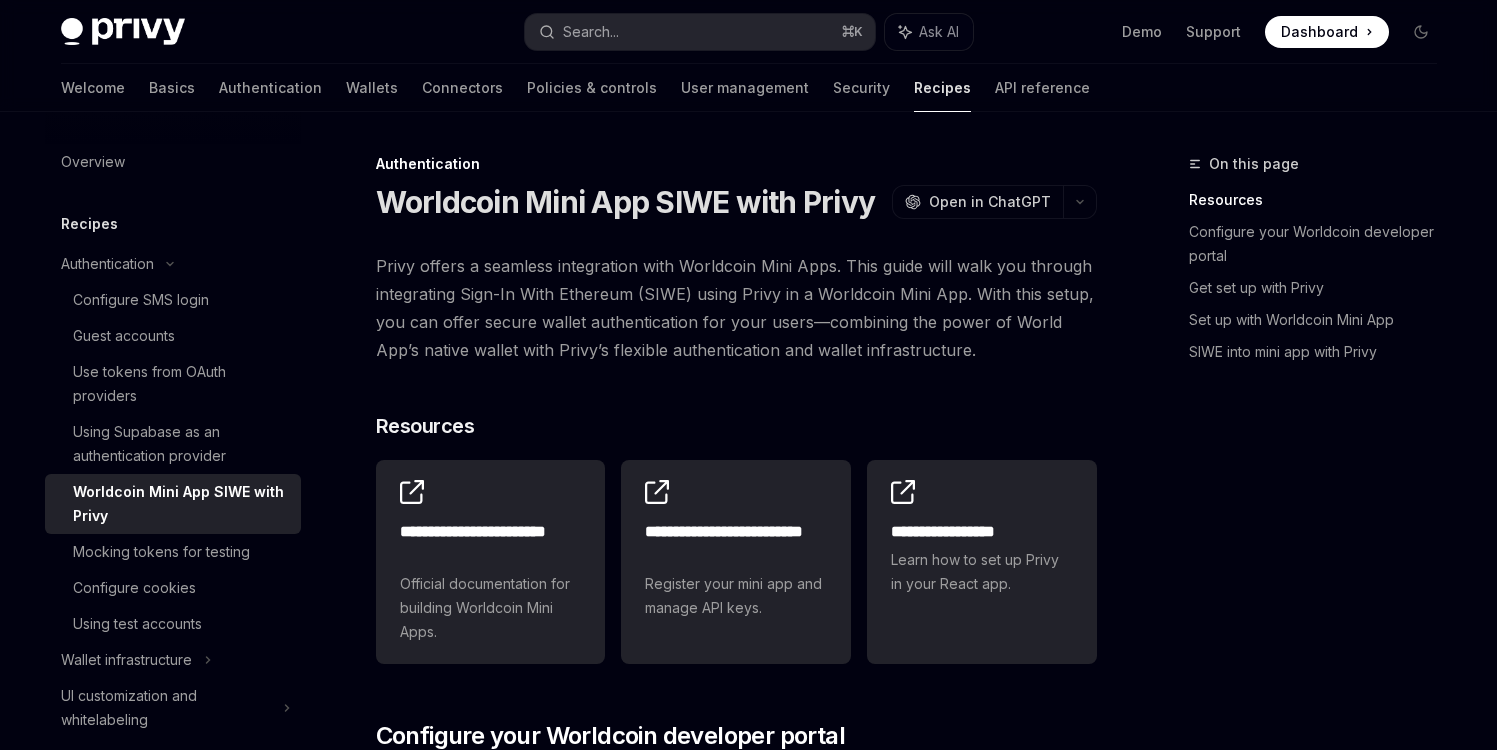 scroll, scrollTop: 0, scrollLeft: 0, axis: both 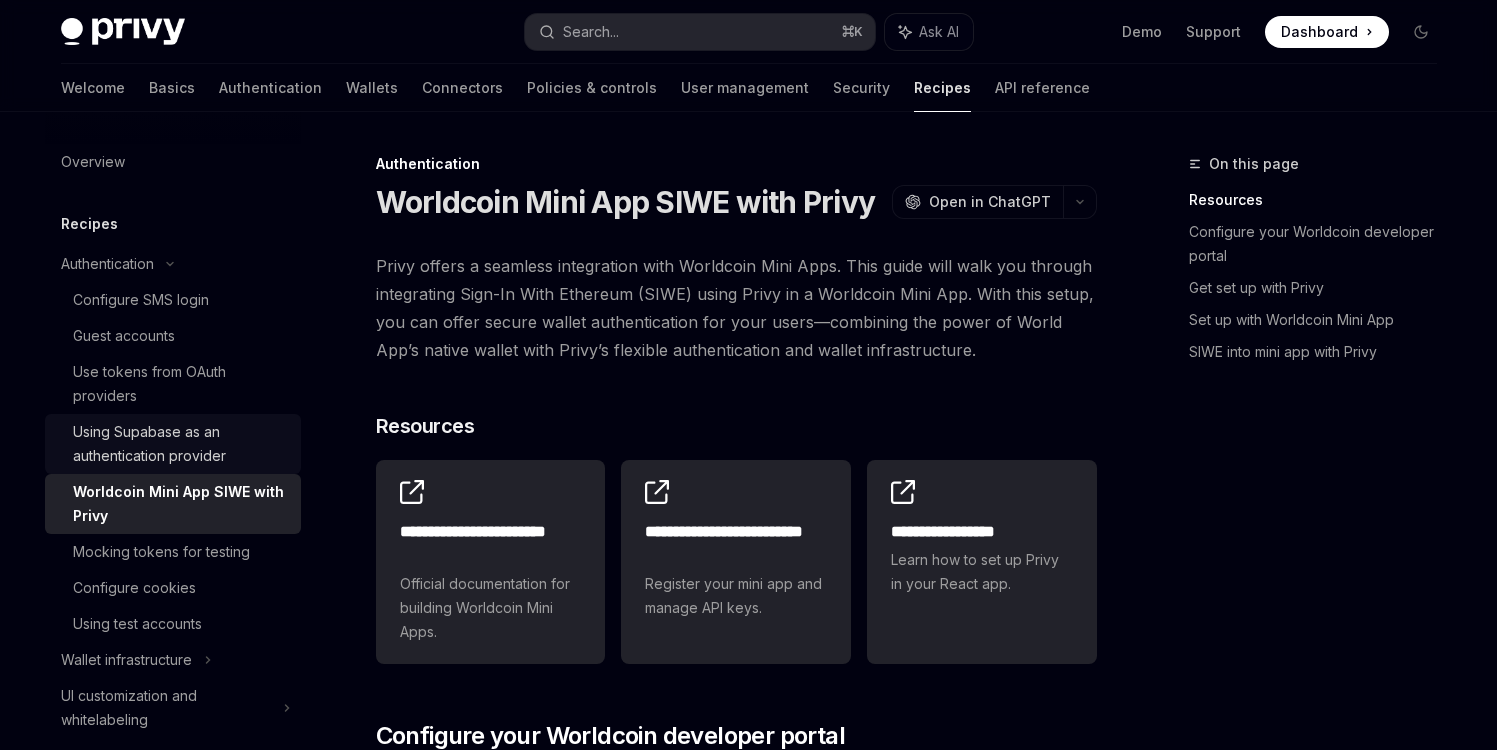 click on "Using Supabase as an authentication provider" at bounding box center [181, 444] 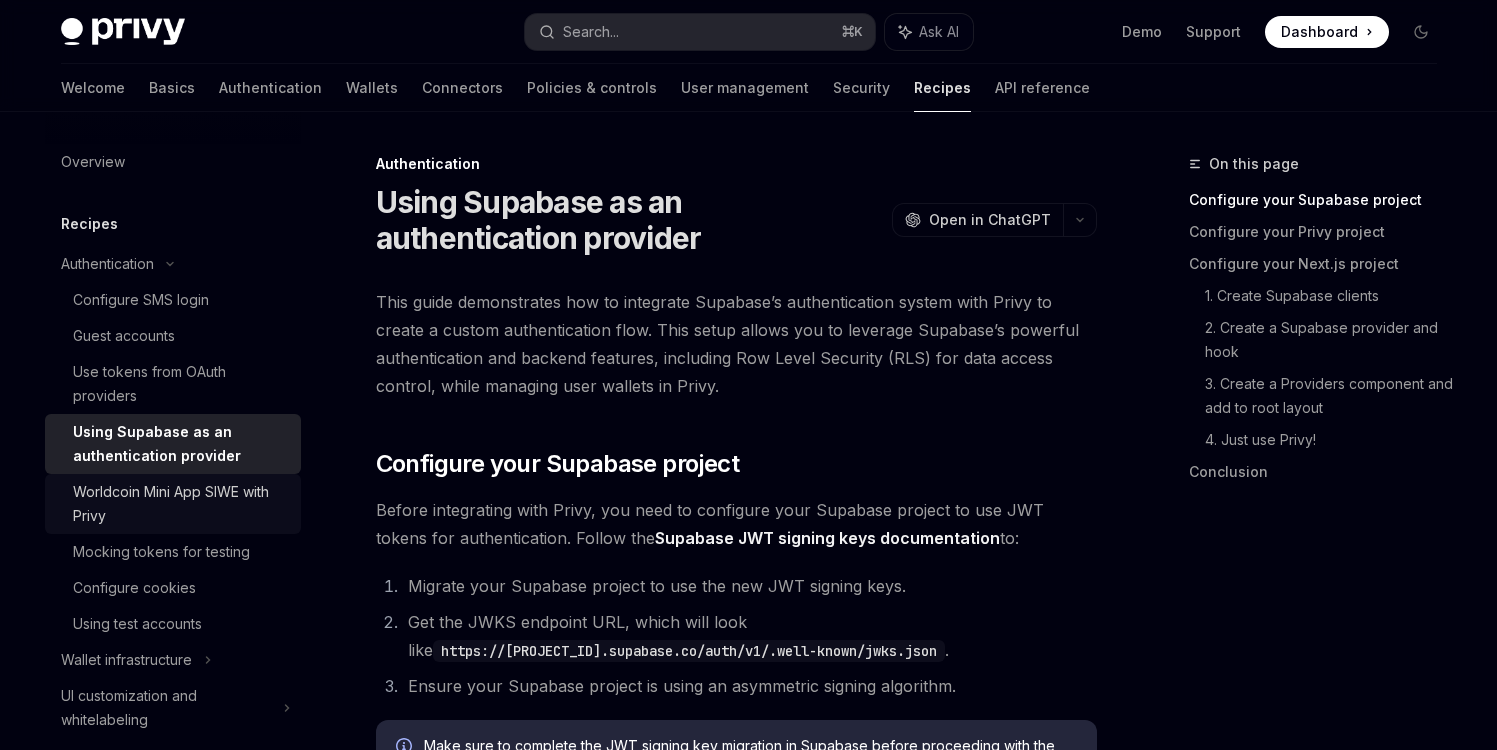 click on "Worldcoin Mini App SIWE with Privy" at bounding box center (181, 504) 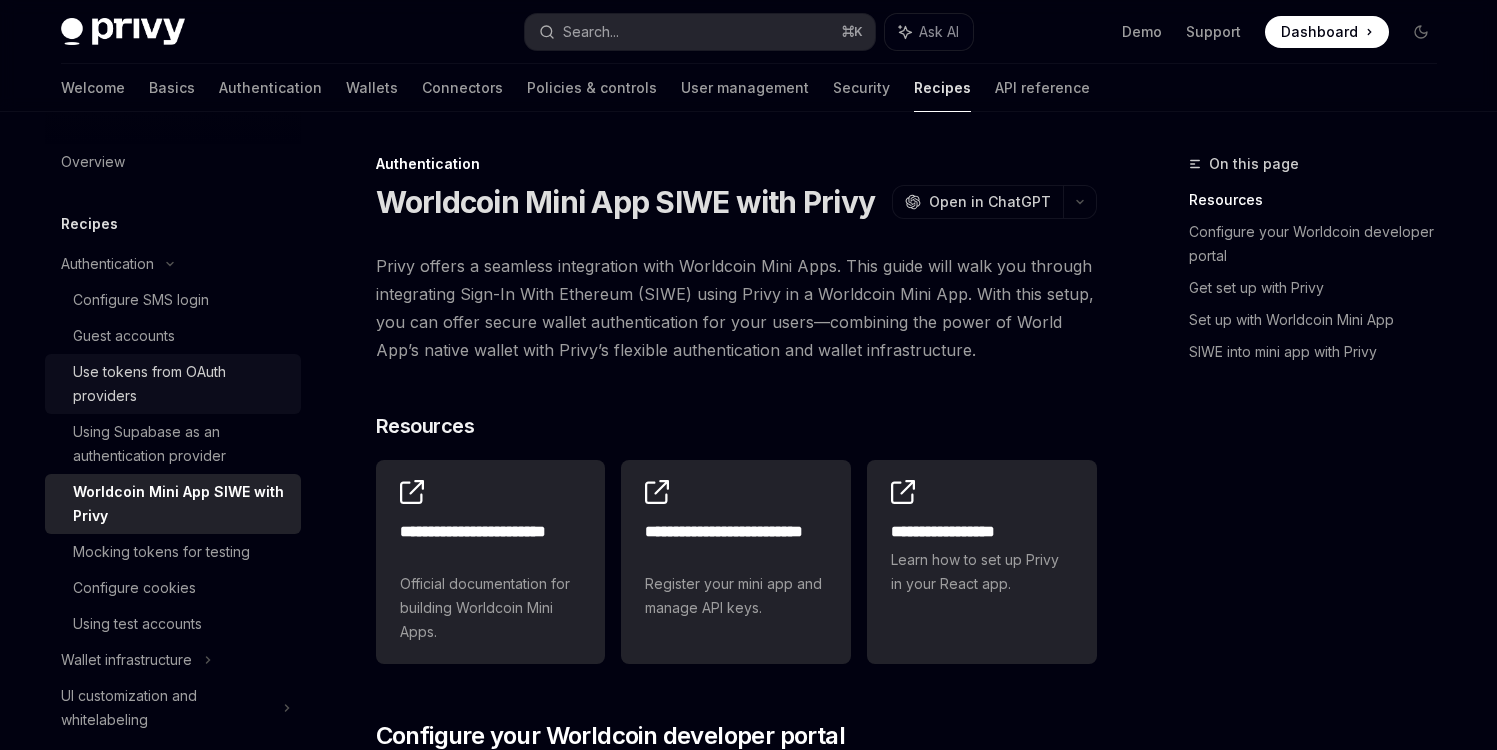 click on "Use tokens from OAuth providers" at bounding box center [181, 384] 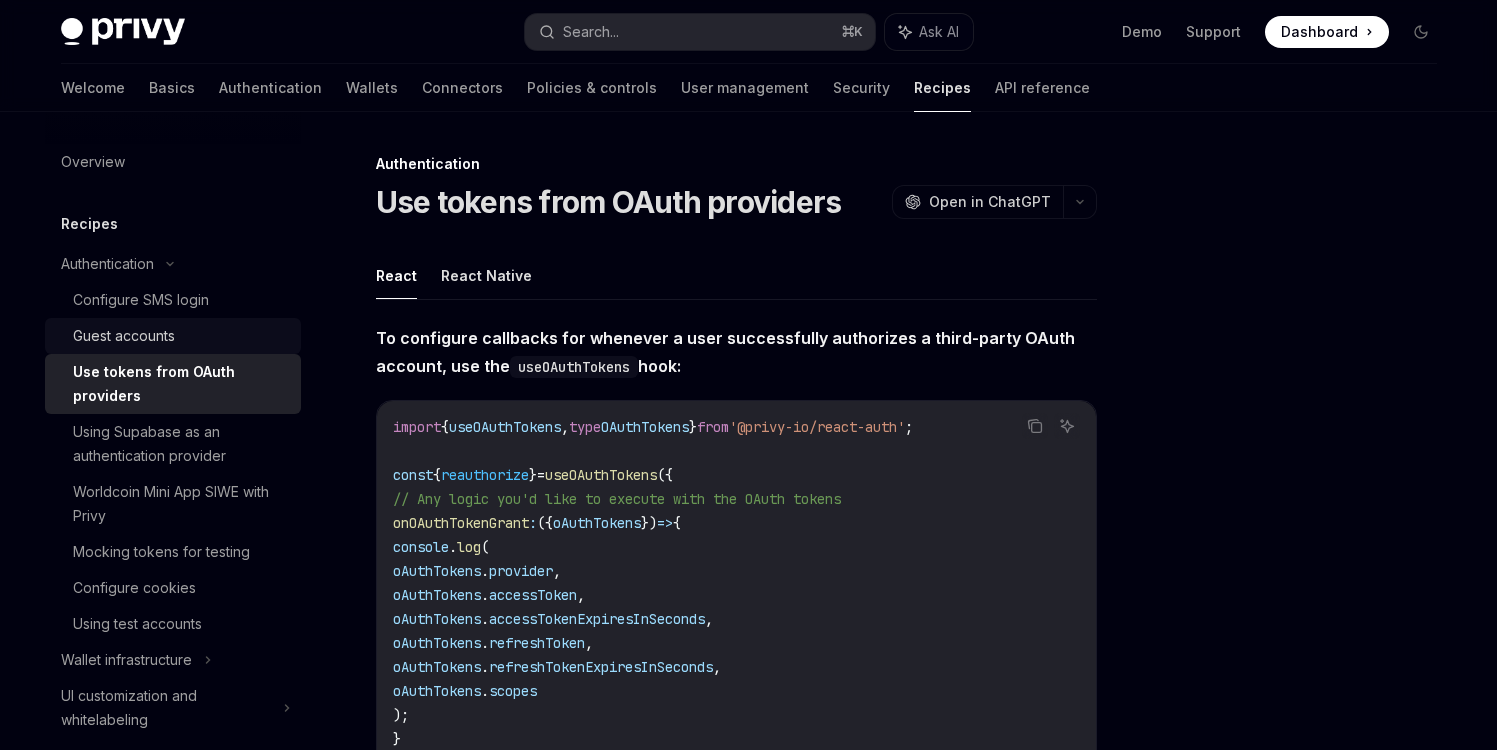 click on "Guest accounts" at bounding box center (173, 336) 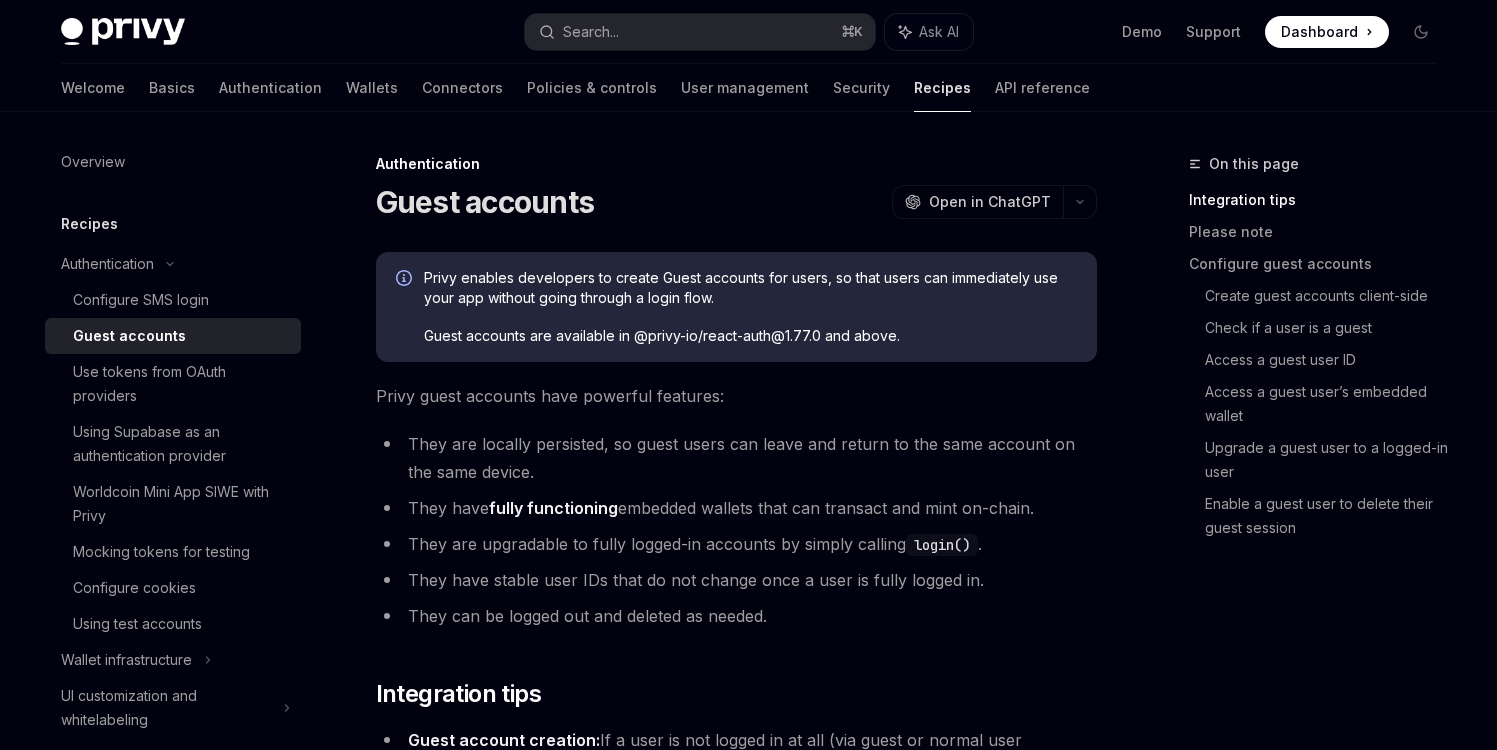 click on "Guest accounts" at bounding box center (173, 336) 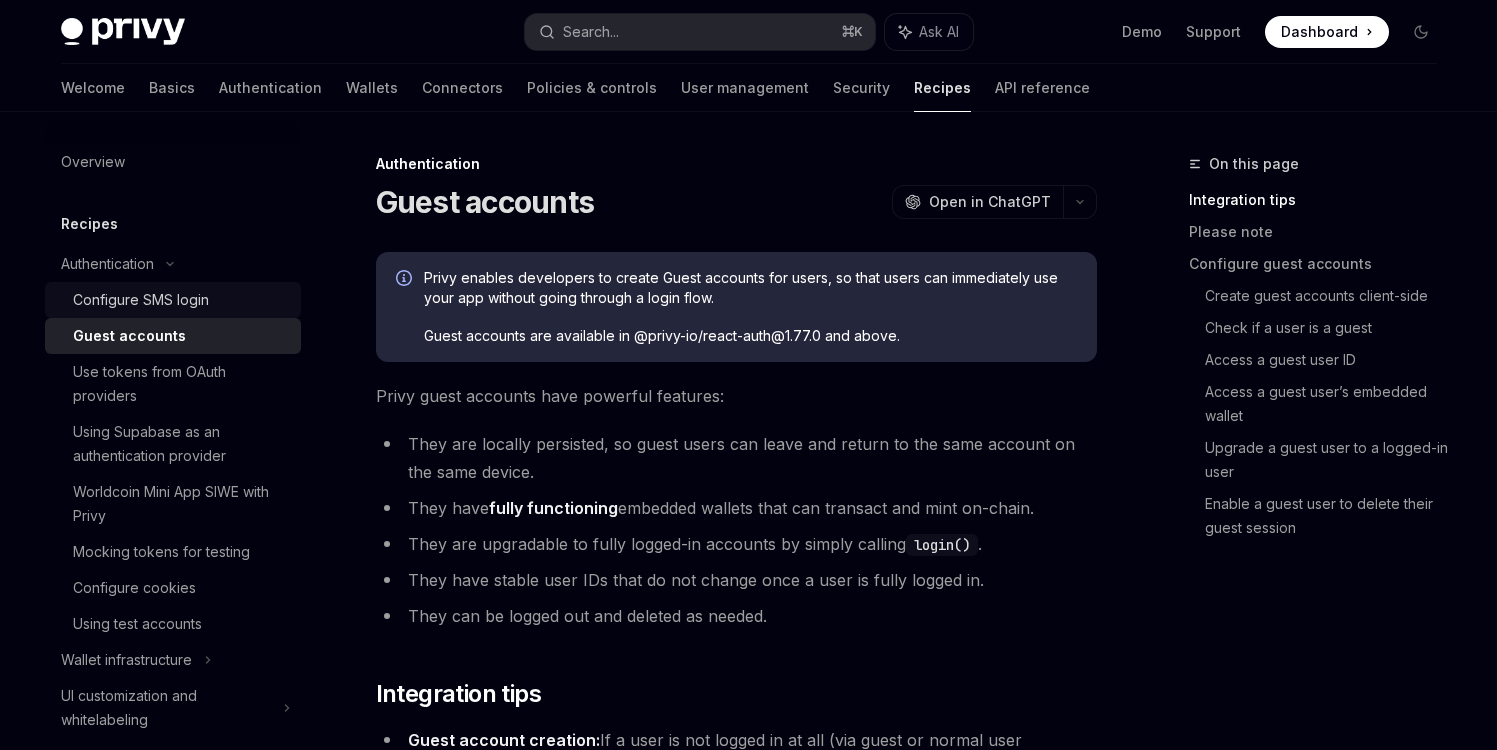 click on "Configure SMS login" at bounding box center [141, 300] 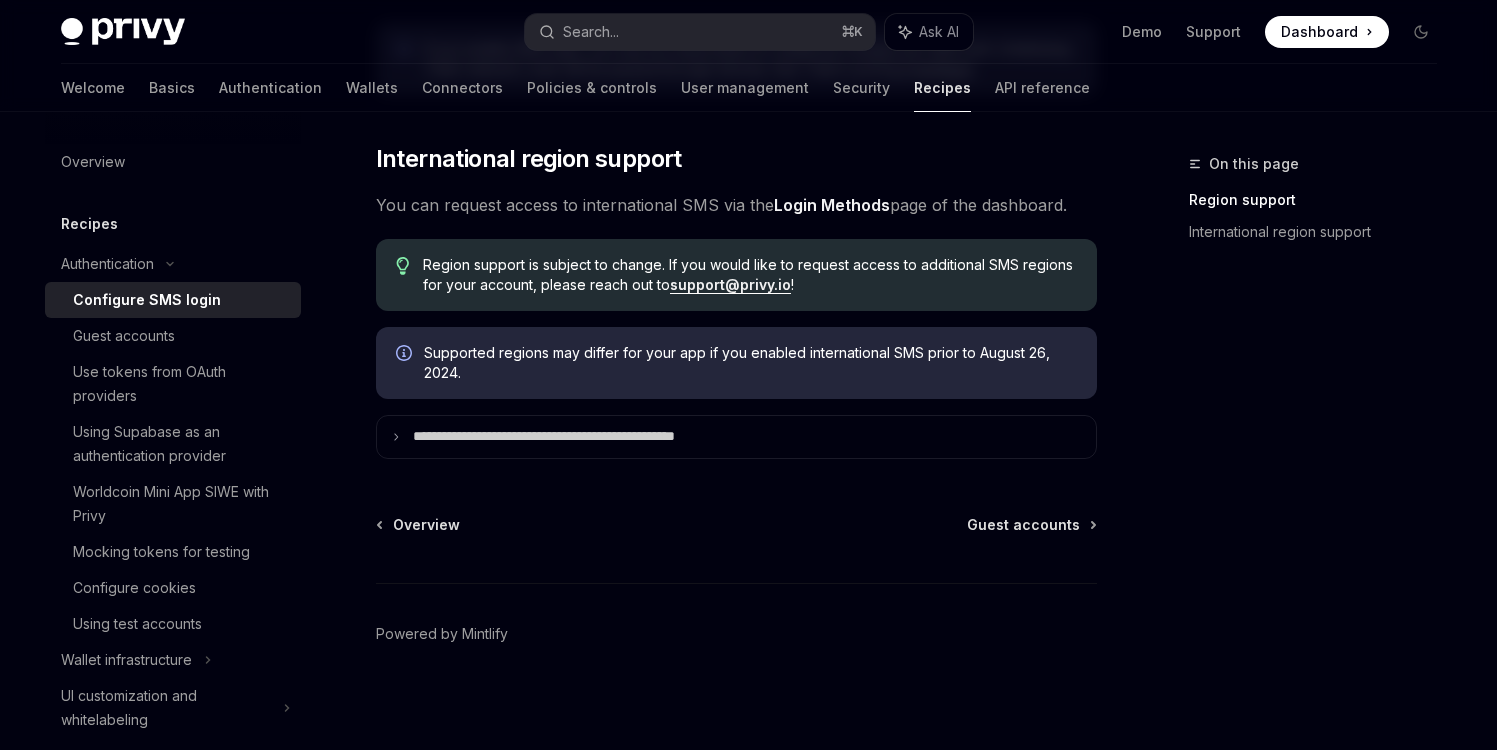 scroll, scrollTop: 698, scrollLeft: 0, axis: vertical 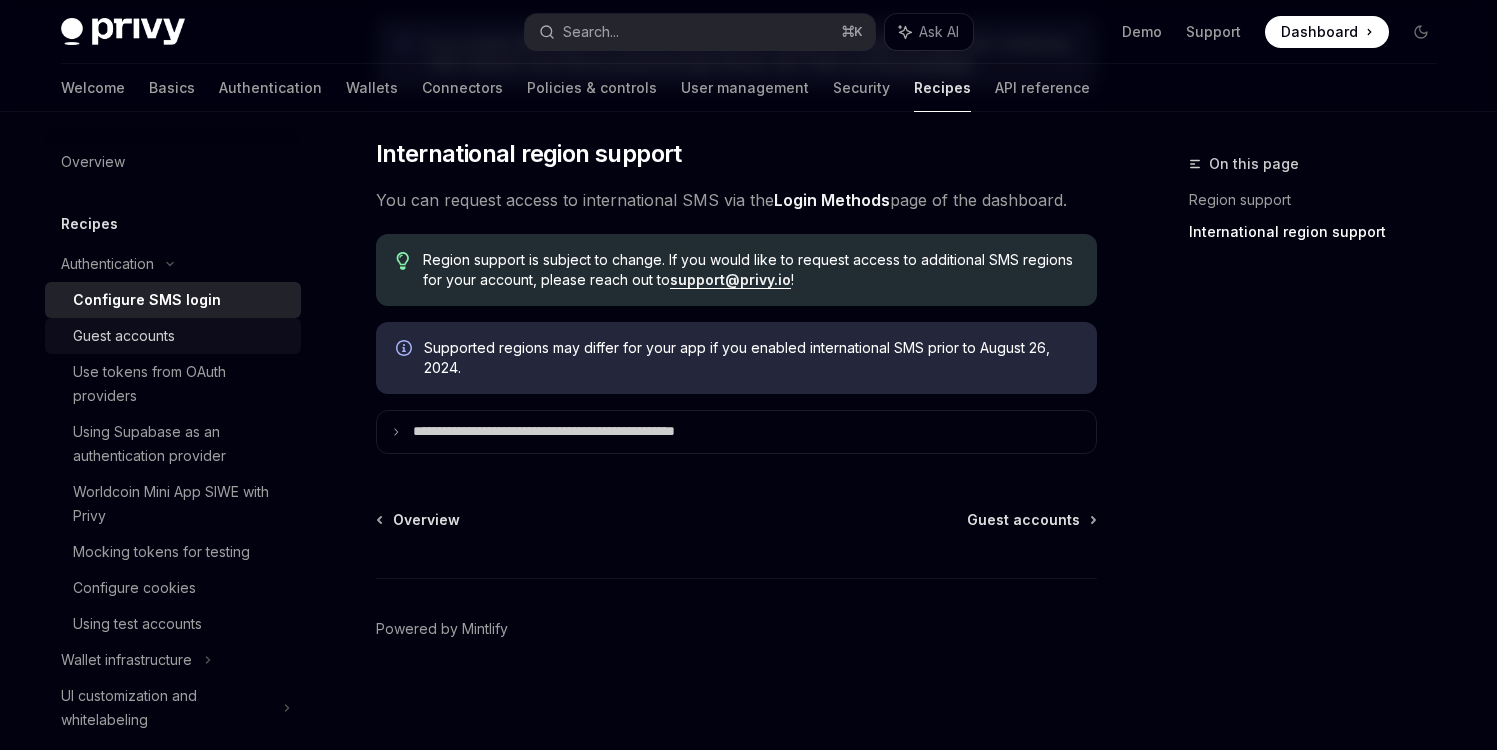 click on "Guest accounts" at bounding box center (124, 336) 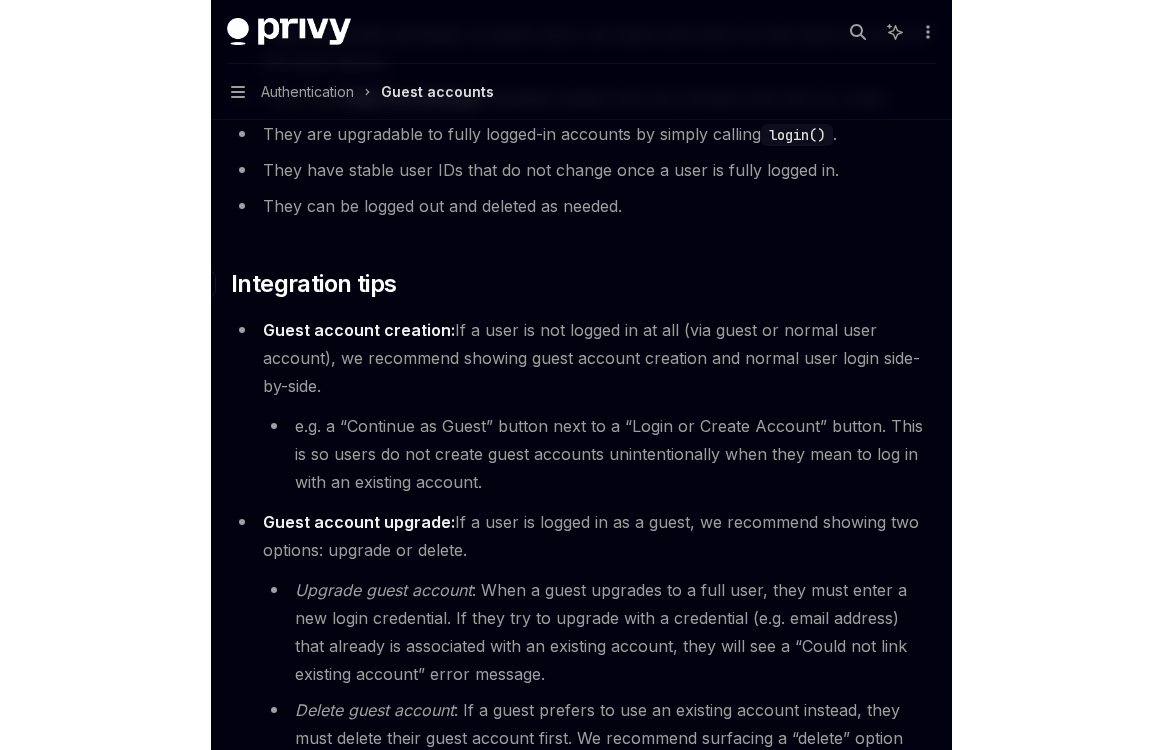 scroll, scrollTop: 598, scrollLeft: 0, axis: vertical 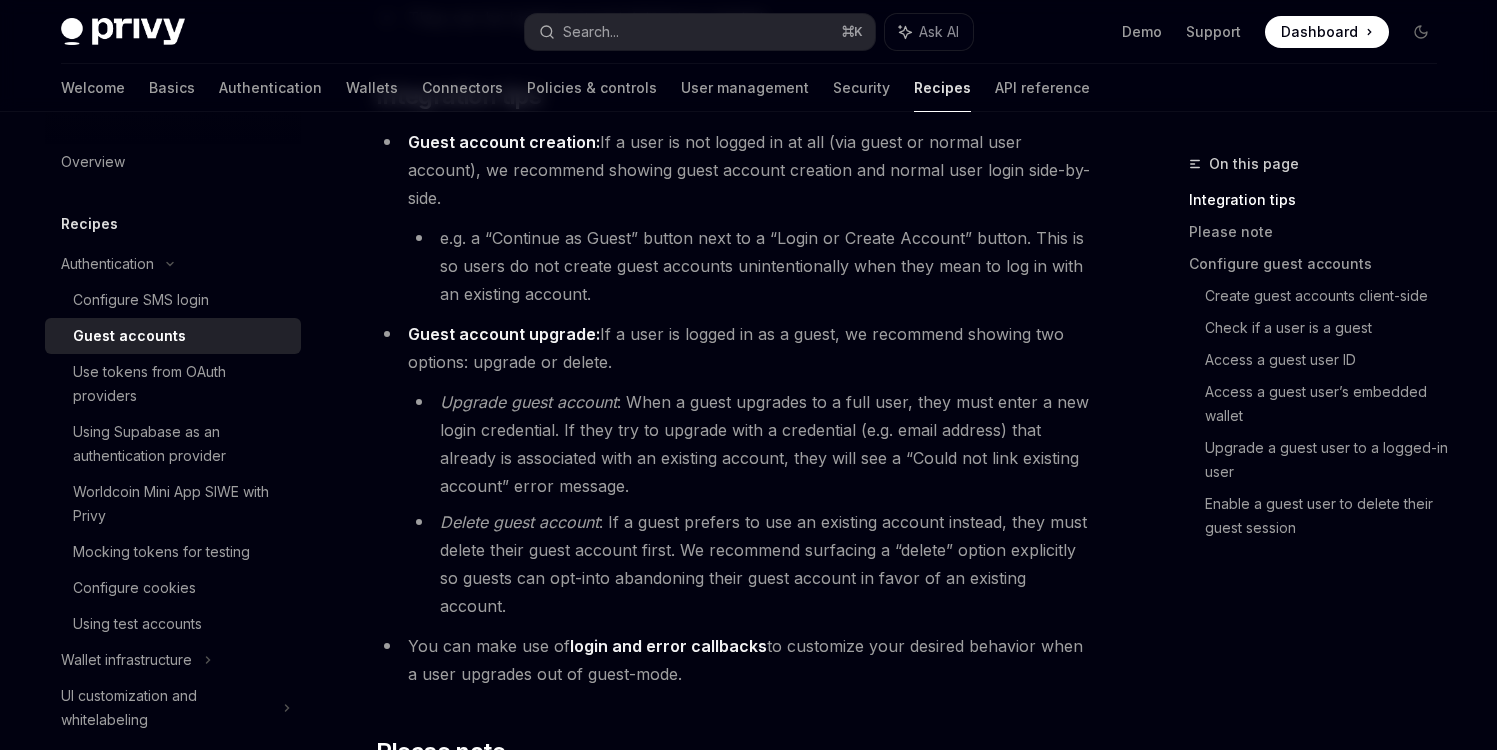 type on "*" 